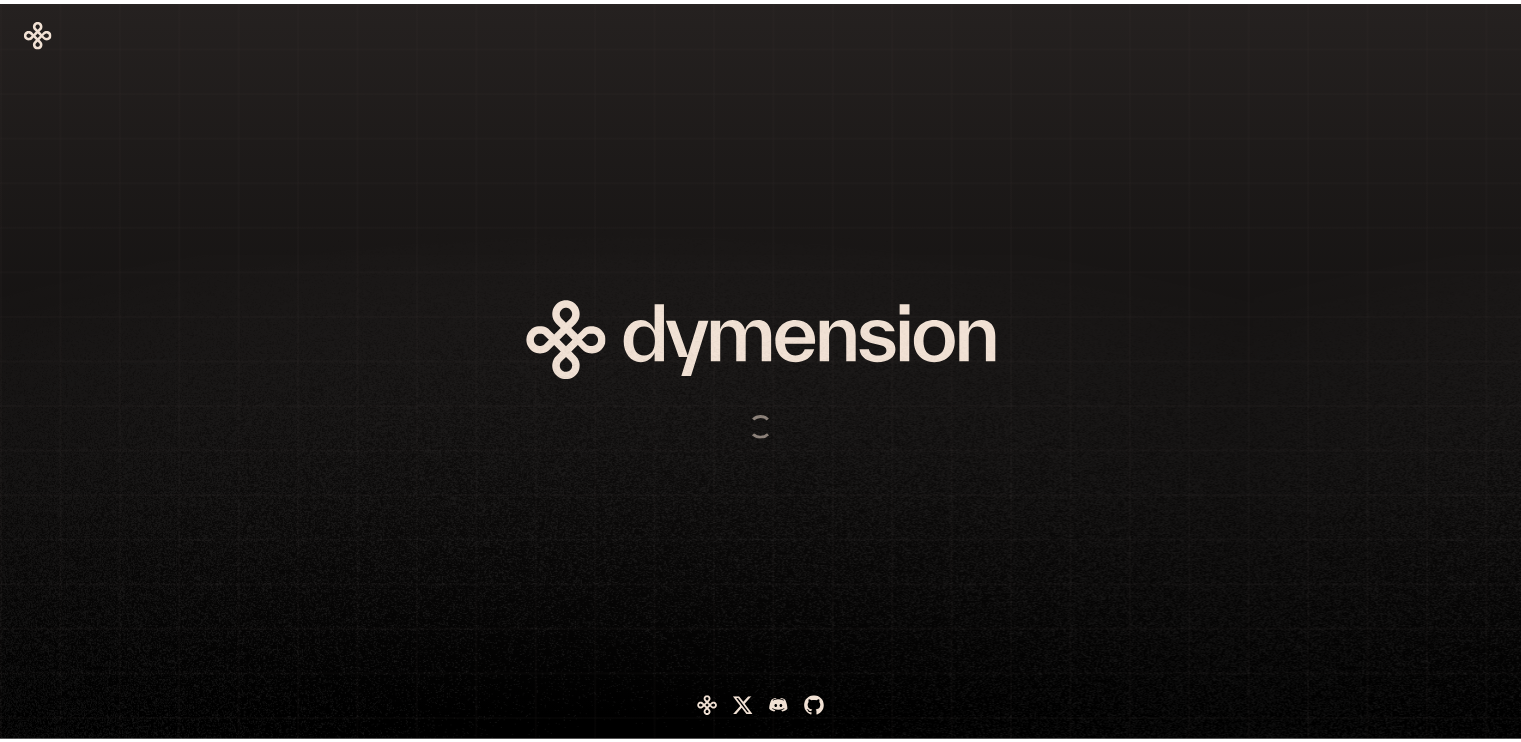 scroll, scrollTop: 0, scrollLeft: 0, axis: both 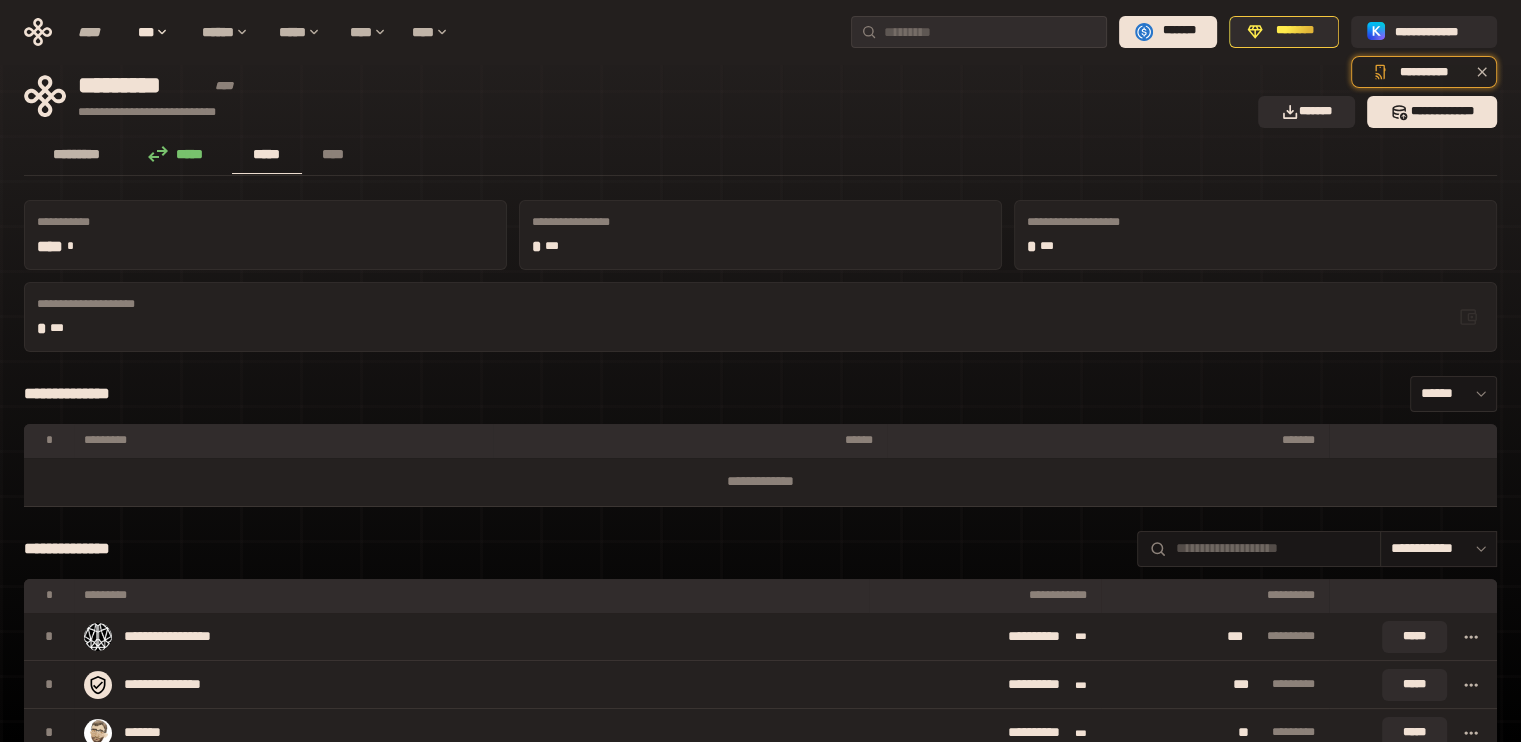 click on "*********" at bounding box center (77, 154) 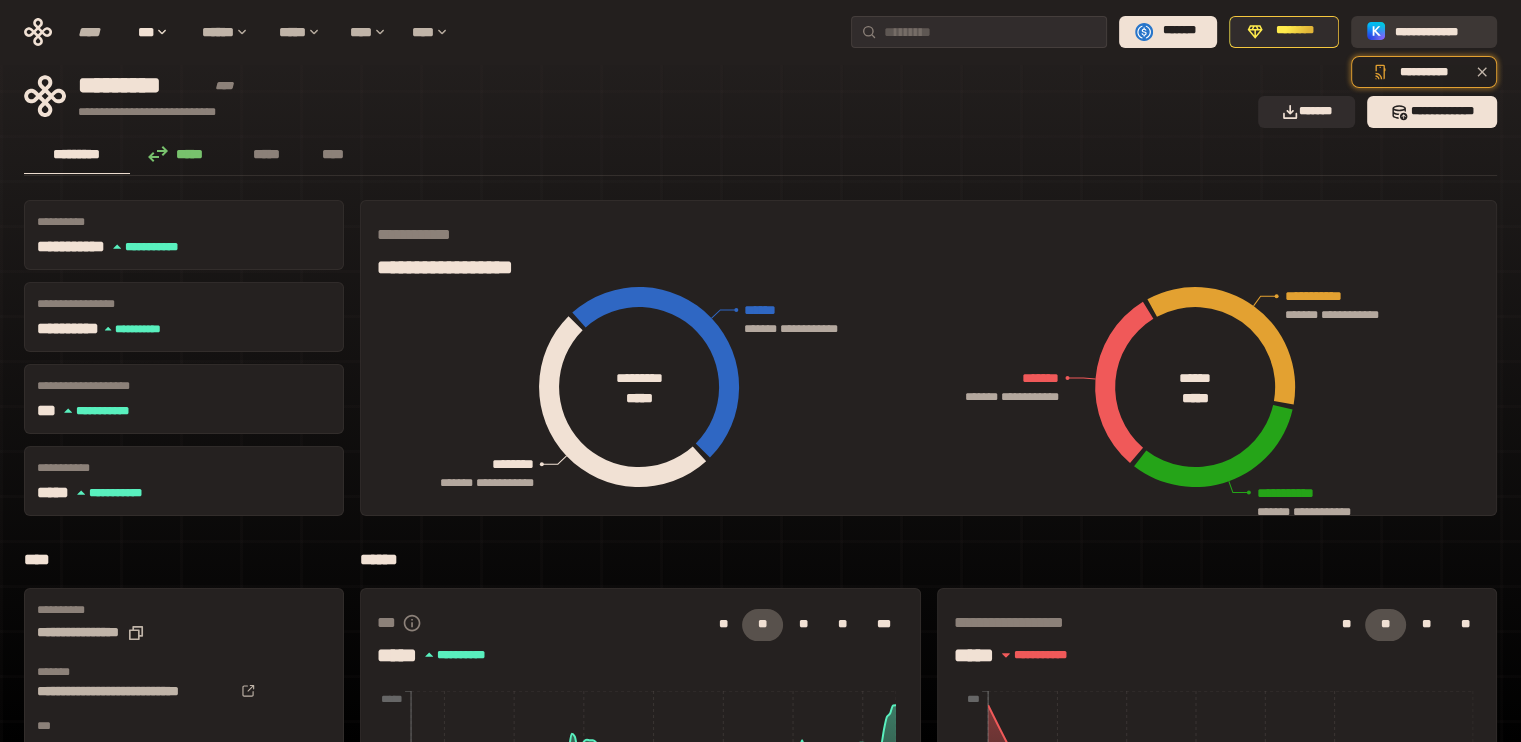click on "**********" at bounding box center (1438, 31) 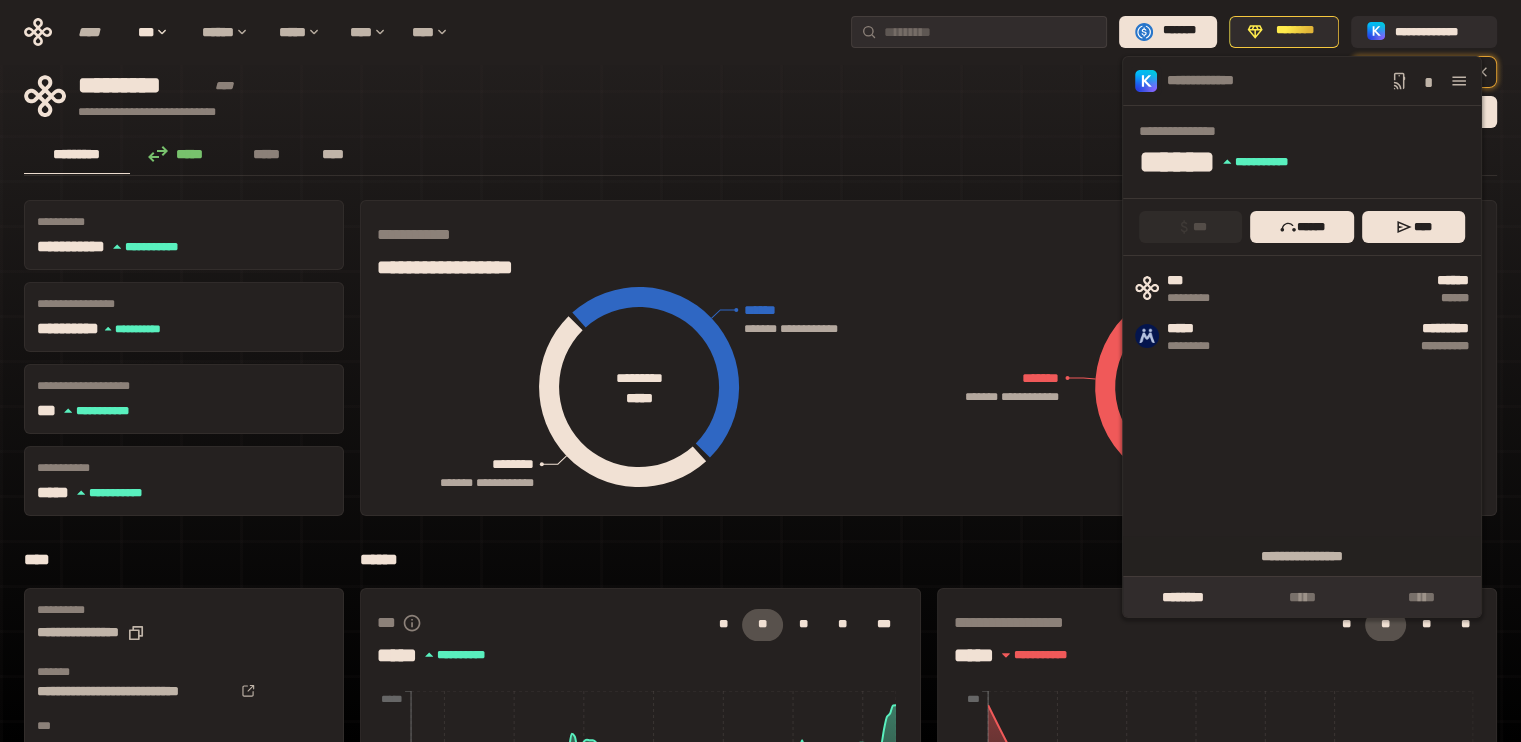 click on "****" at bounding box center (333, 155) 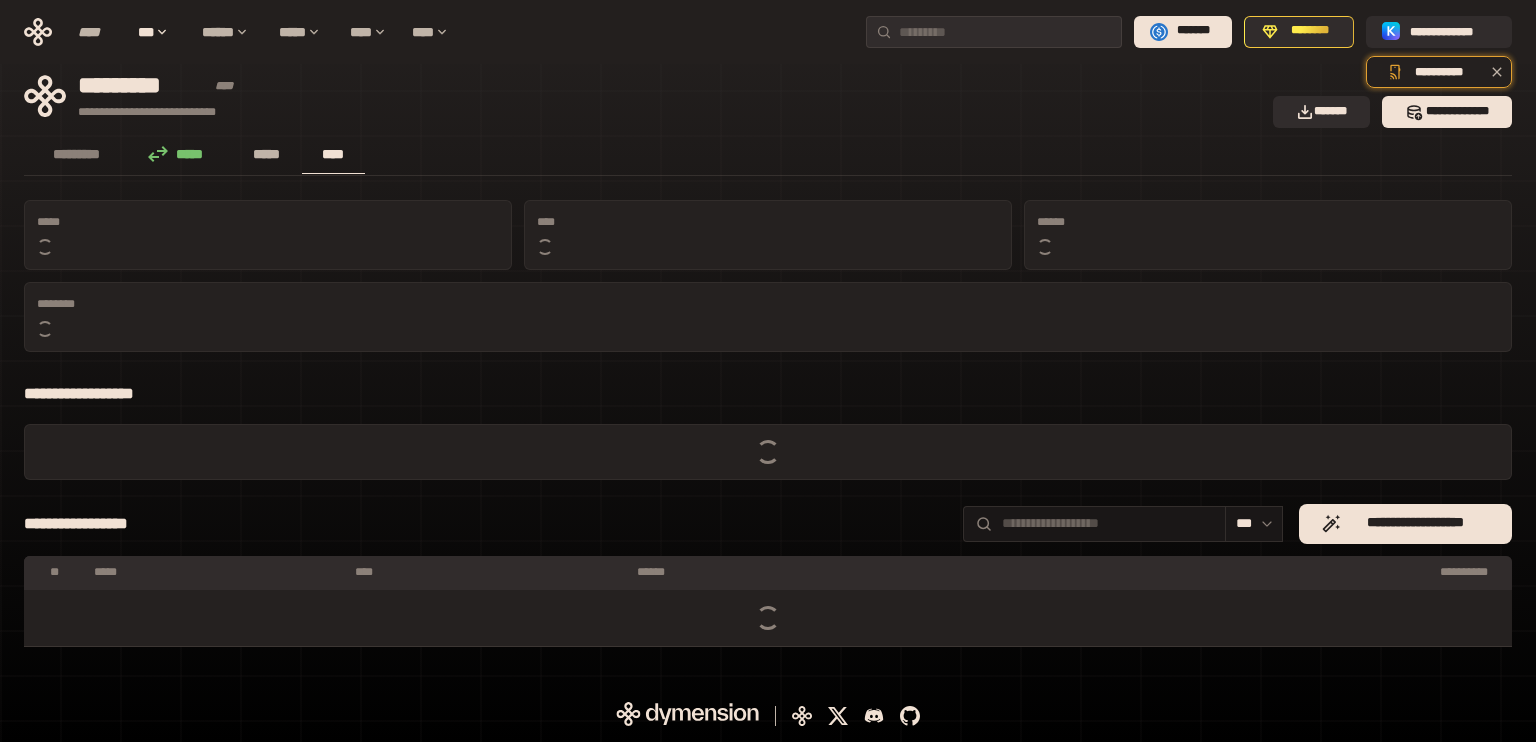 click on "*****" at bounding box center (267, 154) 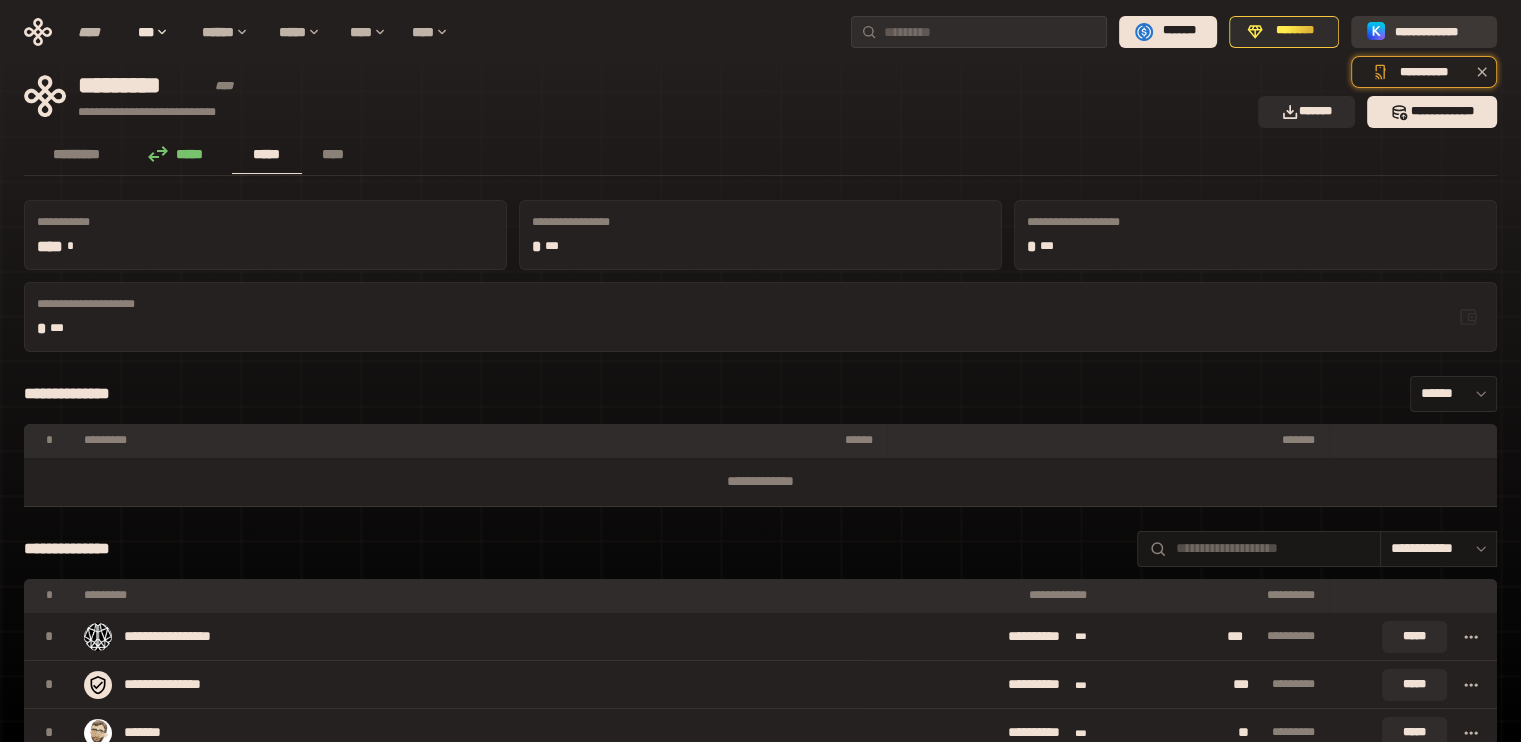 click on "**********" at bounding box center (1438, 31) 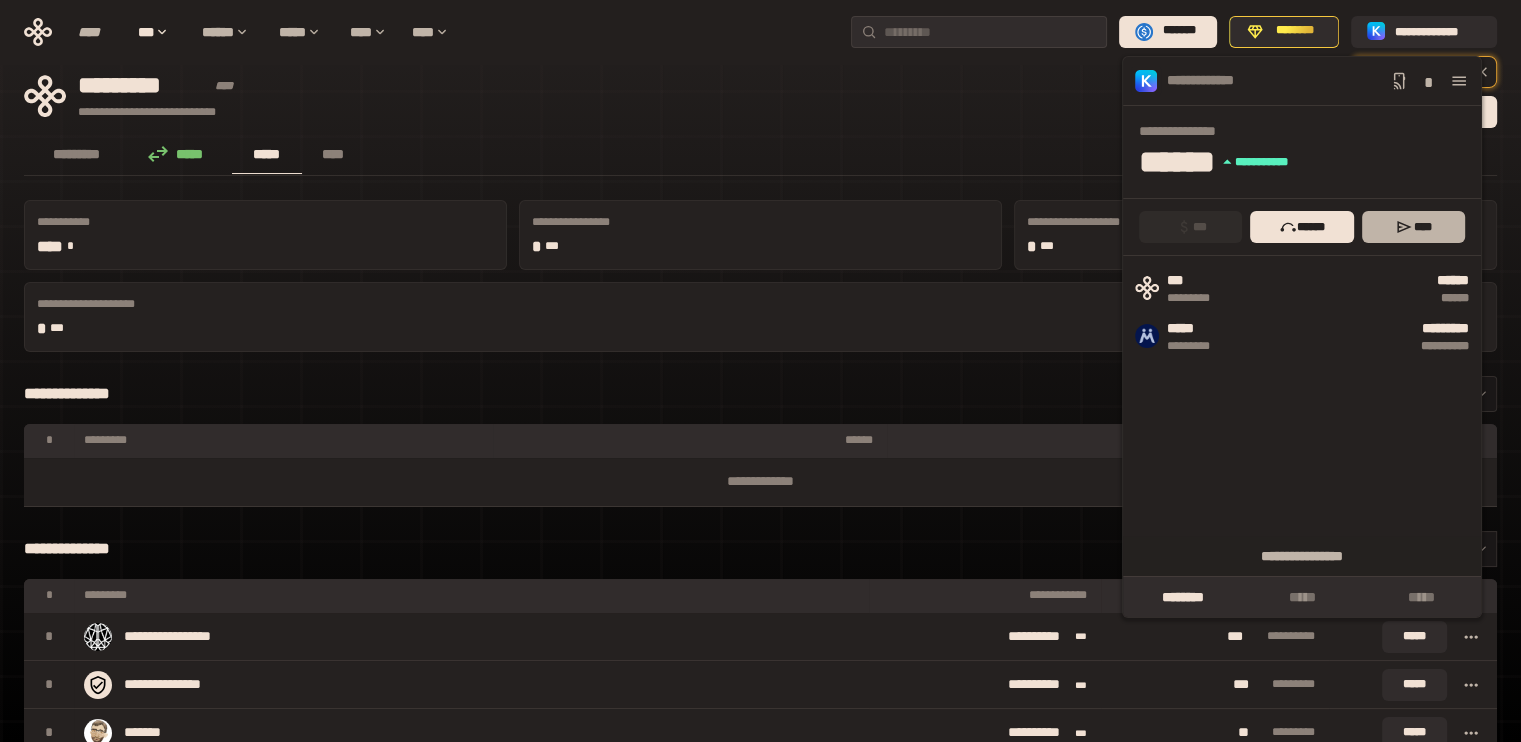 click on "****" at bounding box center (1413, 227) 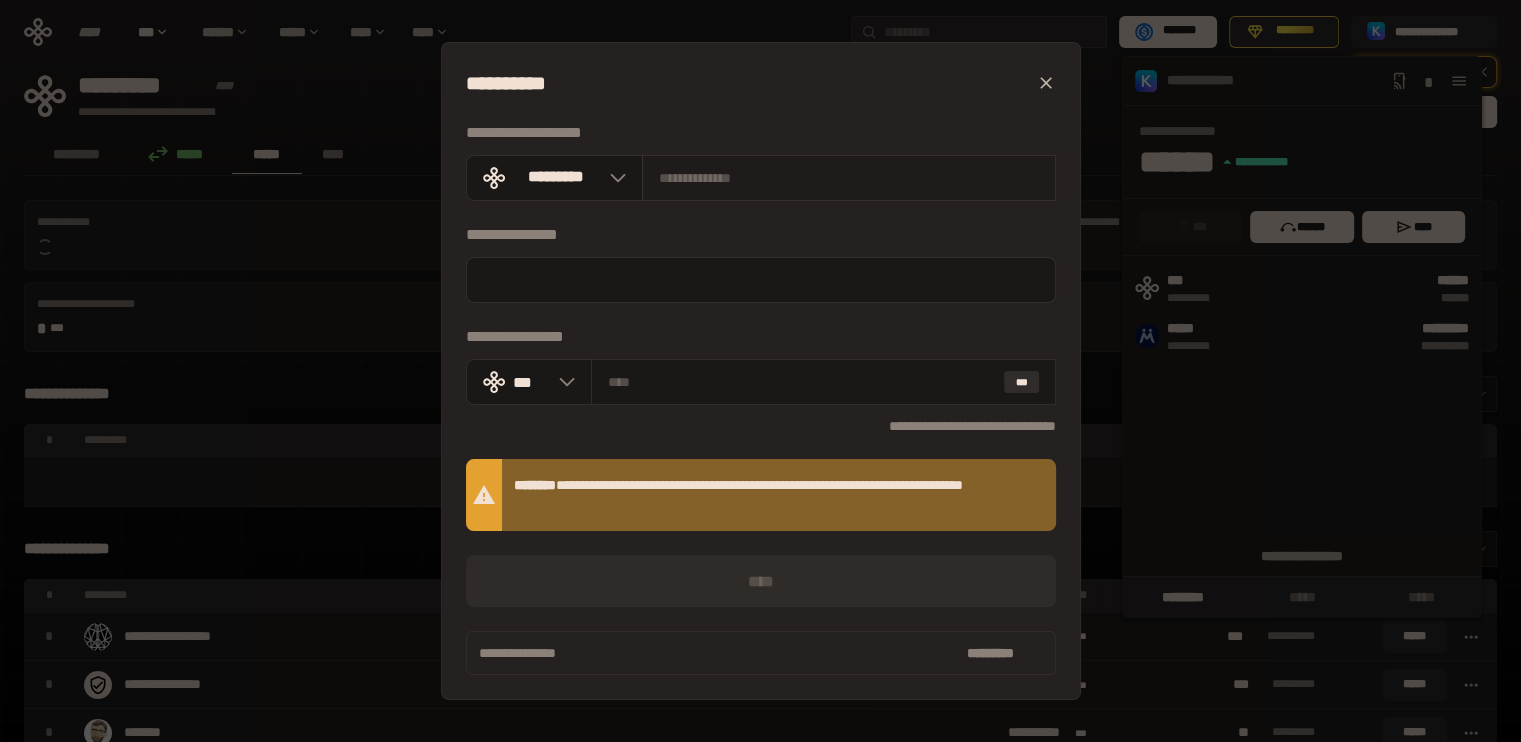 click at bounding box center [849, 178] 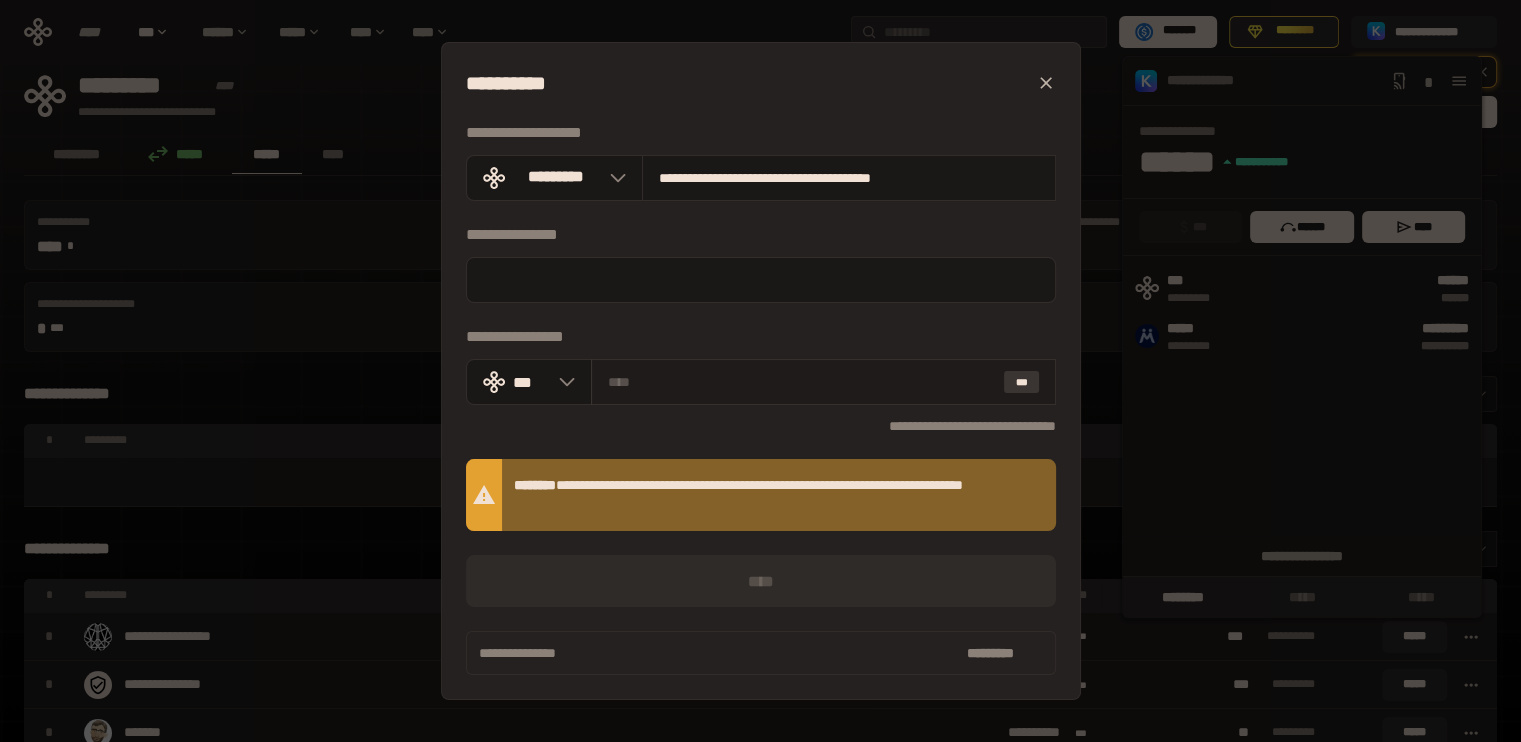 type on "**********" 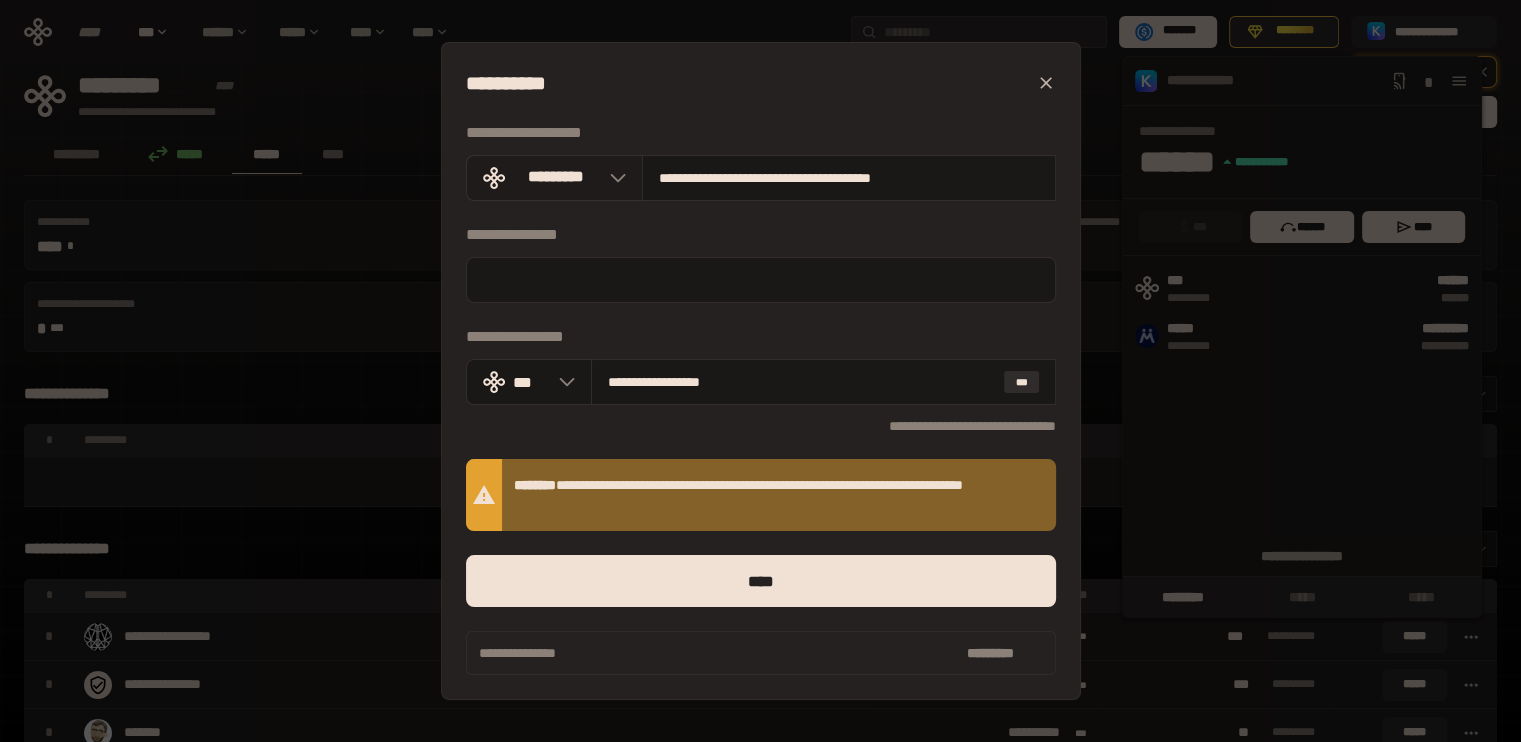 click on "*********" at bounding box center (556, 177) 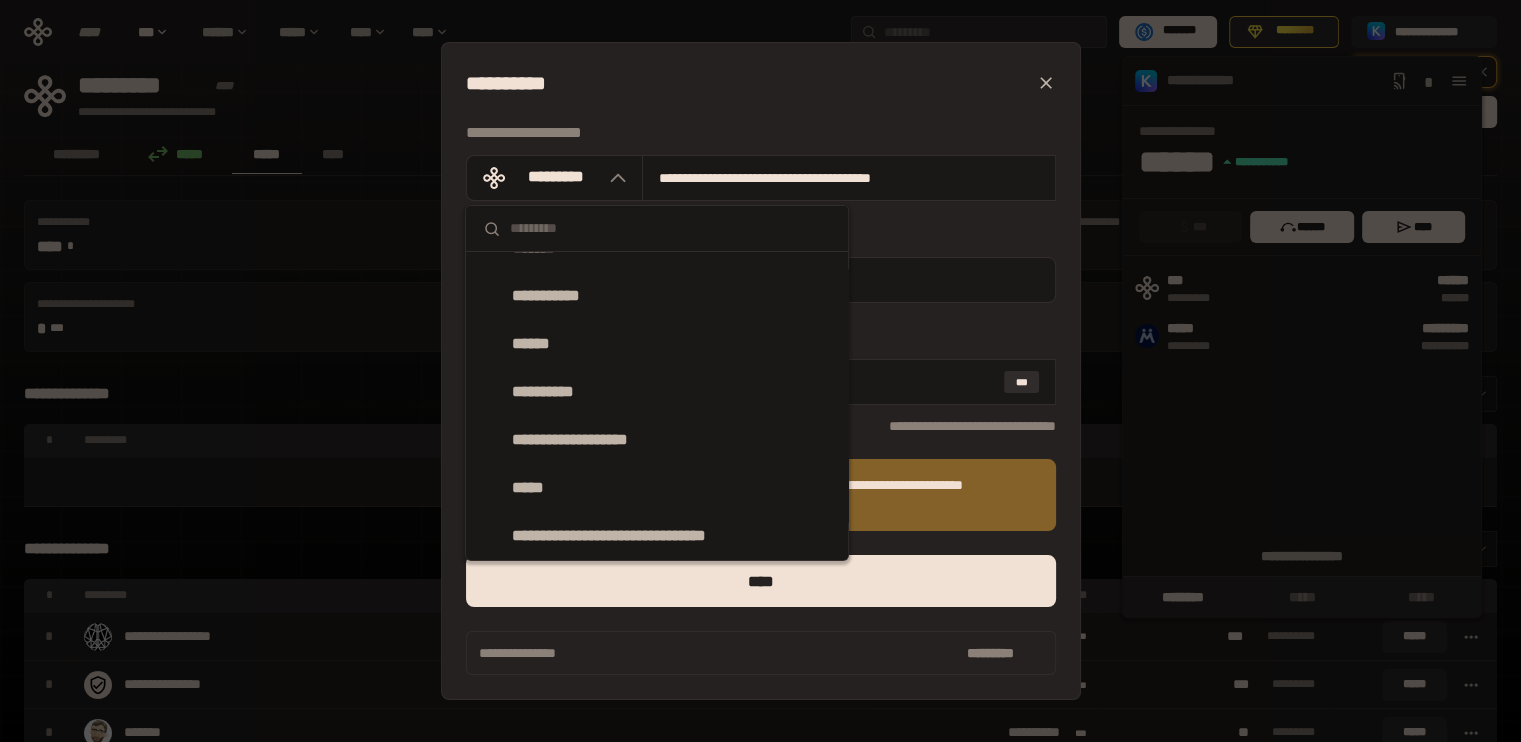 scroll, scrollTop: 400, scrollLeft: 0, axis: vertical 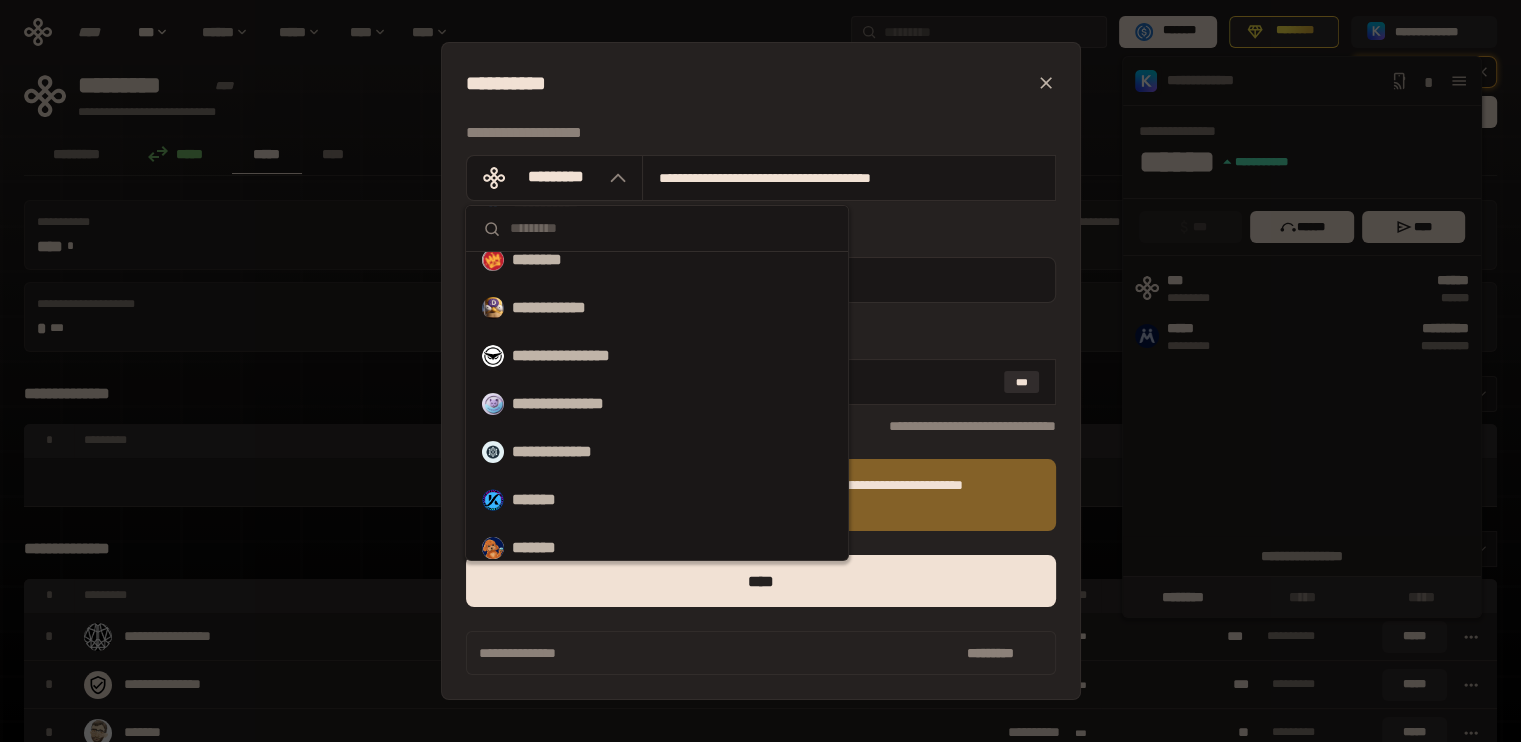 click on "[FIRST] [LAST] [CITY] [STATE] [POSTAL_CODE] [COUNTRY] [STREET_ADDRESS] [APARTMENT_NUMBER] [BUILDING_NAME] [FLOOR_NUMBER] [OFFICE_NUMBER] [PHONE] [EMAIL] [WEBSITE] [COMPANY_NAME] [JOB_TITLE] [DEPARTMENT] [MANAGER_NAME] [EMPLOYEE_ID] [DATE_OF_BIRTH] [AGE] [GENDER] [NATIONALITY] [MARITAL_STATUS] [SPOUSE_NAME] [CHILDREN_NAMES] [PET_NAME] [SOCIAL_SECURITY_NUMBER] [PASSPORT_NUMBER] [DRIVER_LICENSE_NUMBER] [CREDIT_CARD_NUMBER] [BANK_ACCOUNT_NUMBER] [USERNAME] [PASSWORD] [SECURITY_QUESTION] [SECURITY_ANSWER] [IP_ADDRESS] [MAC_ADDRESS] [DEVICE_ID] [SESSION_ID] [COOKIES] [LOCATION_COORDINATES] [HOME_ADDRESS] [WORK_ADDRESS] [BILLING_ADDRESS] [SHIPPING_ADDRESS] [POSTAL_CODE] [CITY] [STATE] [COUNTRY] [DATE_OF_BIRTH] [AGE] [GENDER] [NATIONALITY] [MARITAL_STATUS] [SPOUSE_NAME] [CHILDREN_NAMES] [PET_NAME] [SOCIAL_SECURITY_NUMBER] [PASSPORT_NUMBER] [DRIVER_LICENSE_NUMBER] [CREDIT_CARD_NUMBER] [BANK_ACCOUNT_NUMBER] [USERNAME] [PASSWORD] [SECURITY_QUESTION] [SECURITY_ANSWER] [IP_ADDRESS] [MAC_ADDRESS] [DEVICE_ID] [SESSION_ID] [COOKIES] [LOCATION_COORDINATES] [HOME_ADDRESS] [WORK_ADDRESS] [BILLING_ADDRESS] [SHIPPING_ADDRESS]" at bounding box center (761, 371) 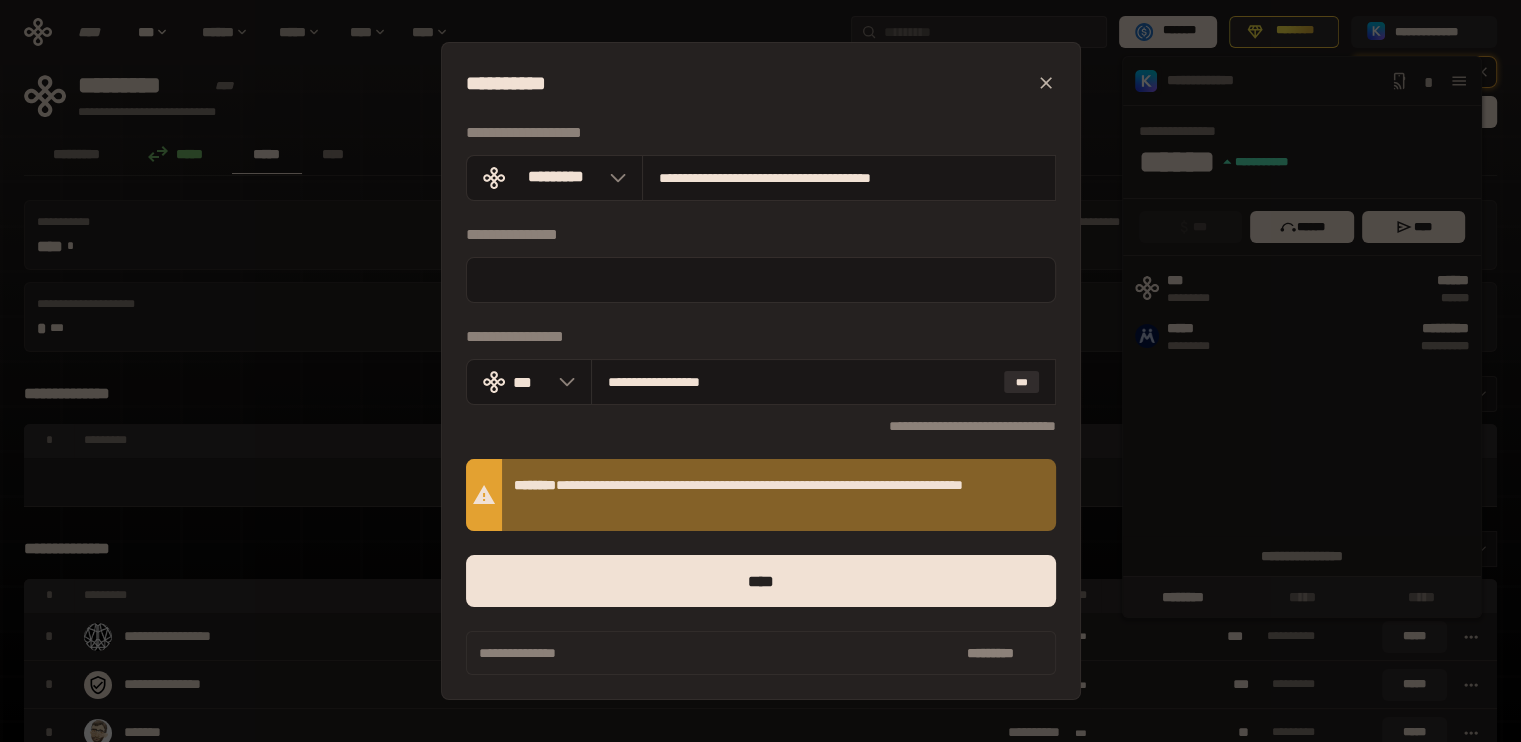 drag, startPoint x: 987, startPoint y: 175, endPoint x: 352, endPoint y: 126, distance: 636.88776 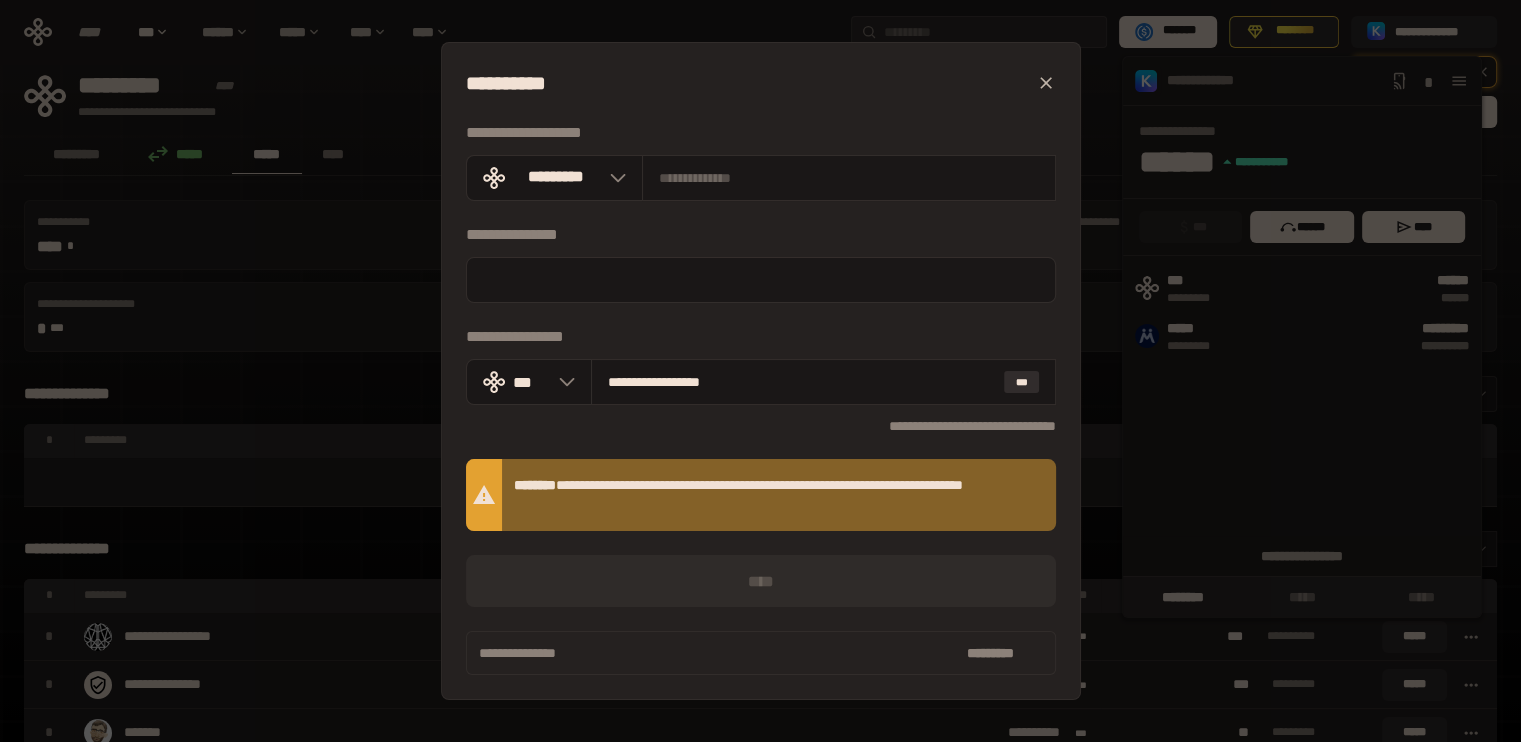 paste on "**********" 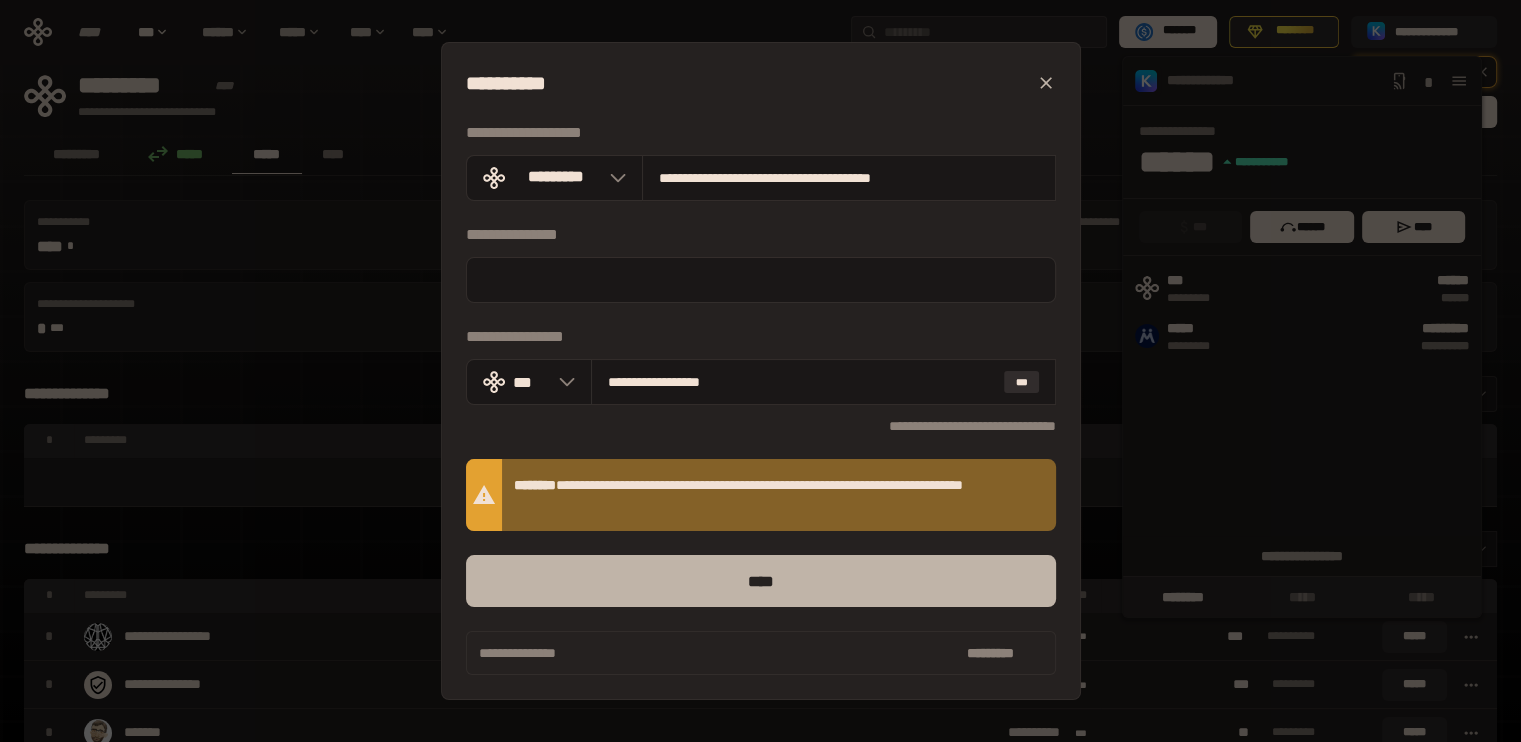 click on "****" at bounding box center [761, 581] 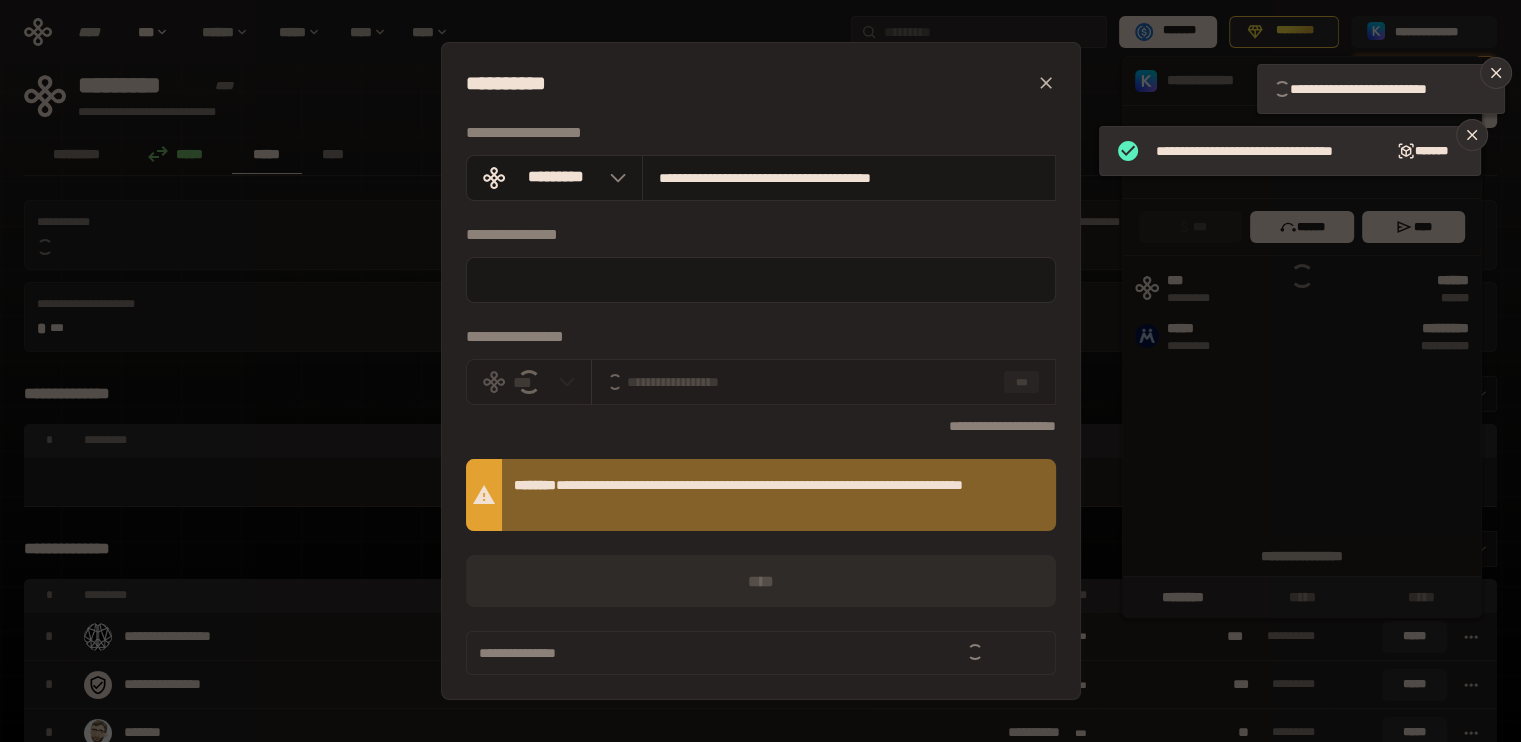 type 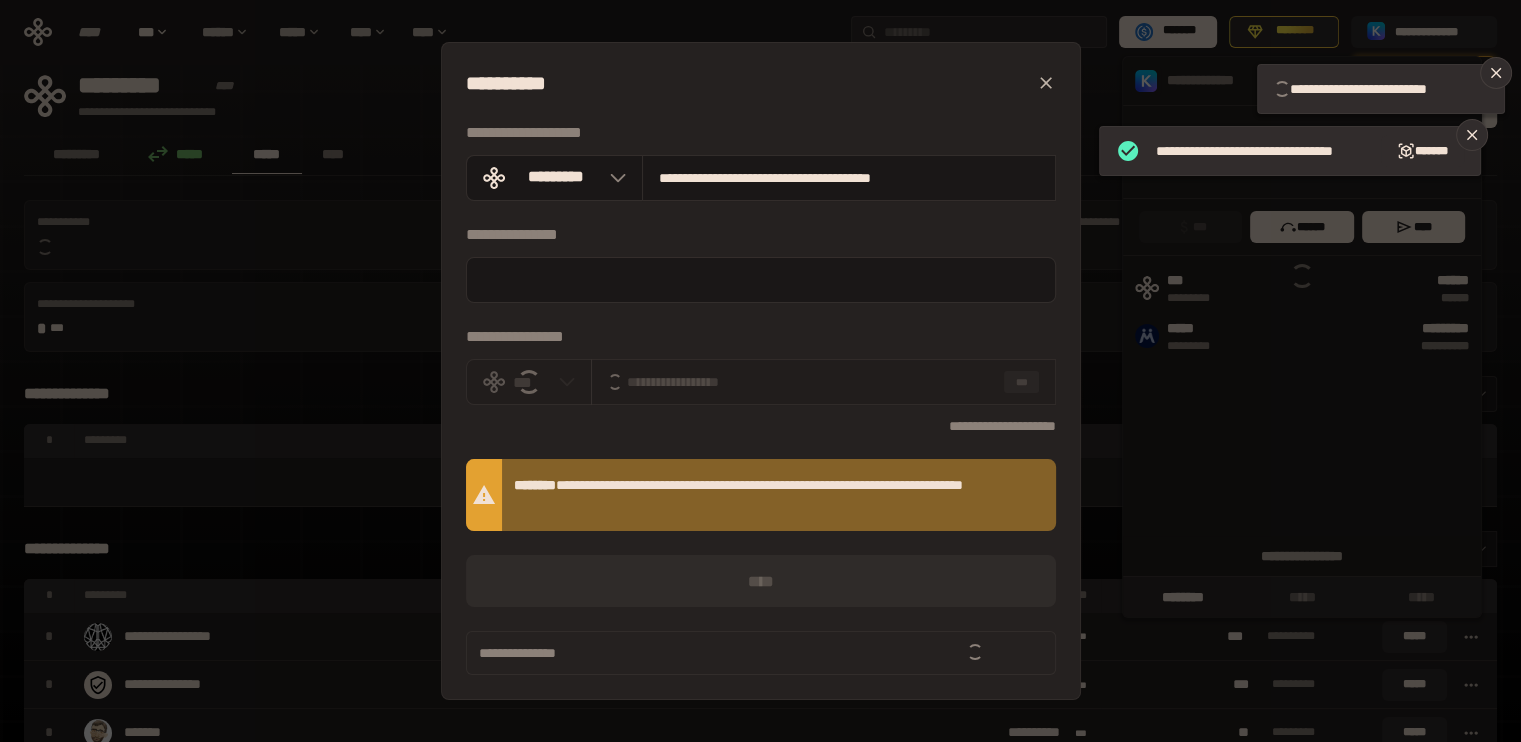 type 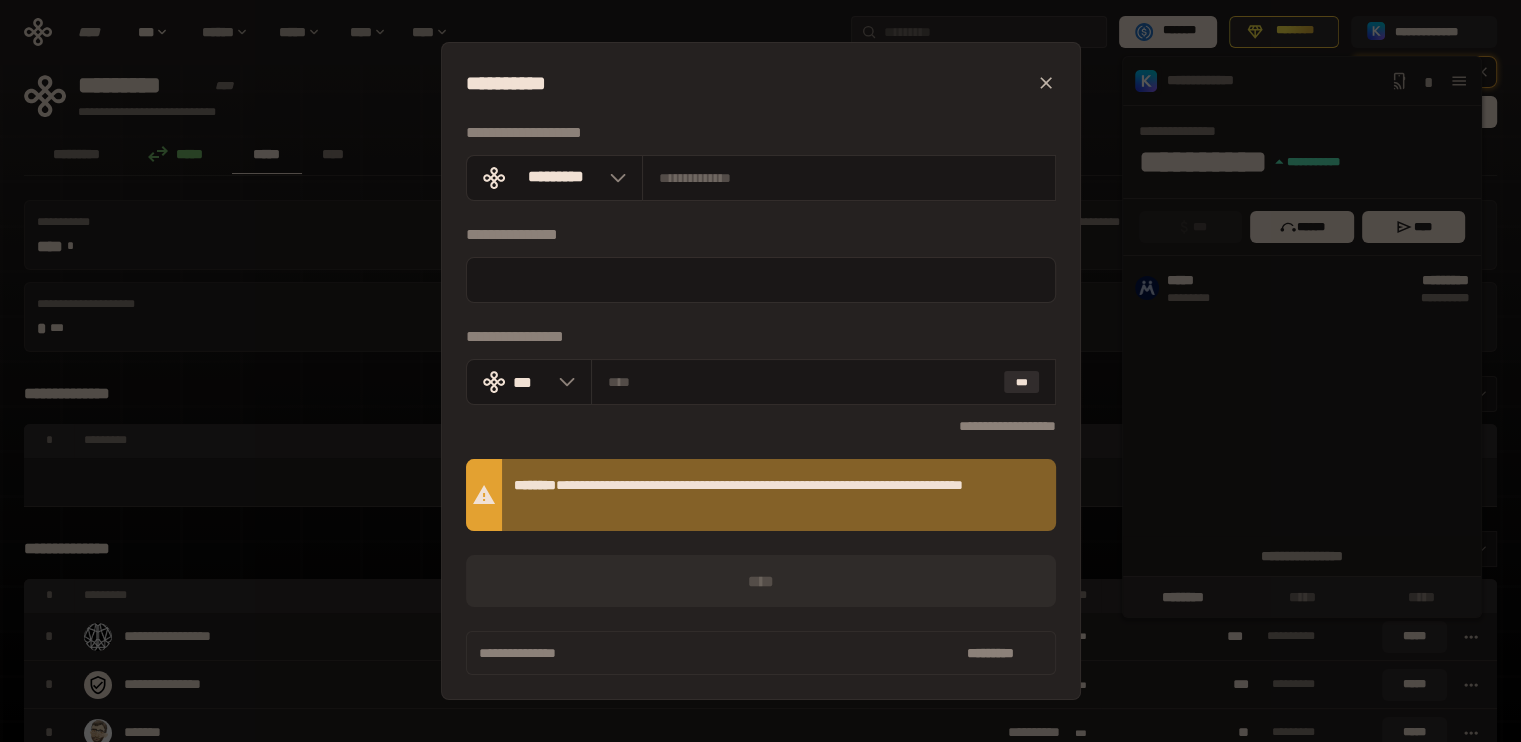 click 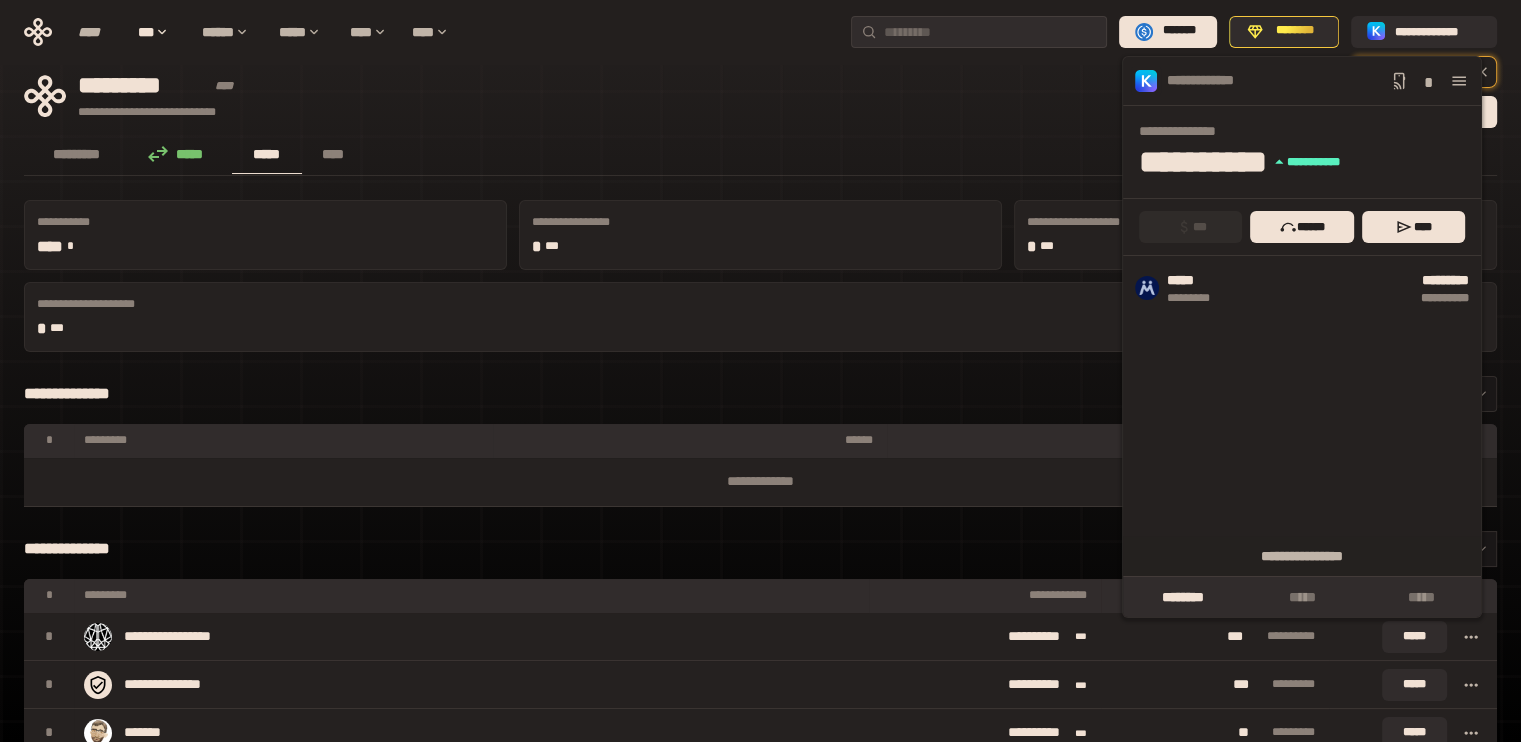click on "**********" at bounding box center [760, 3311] 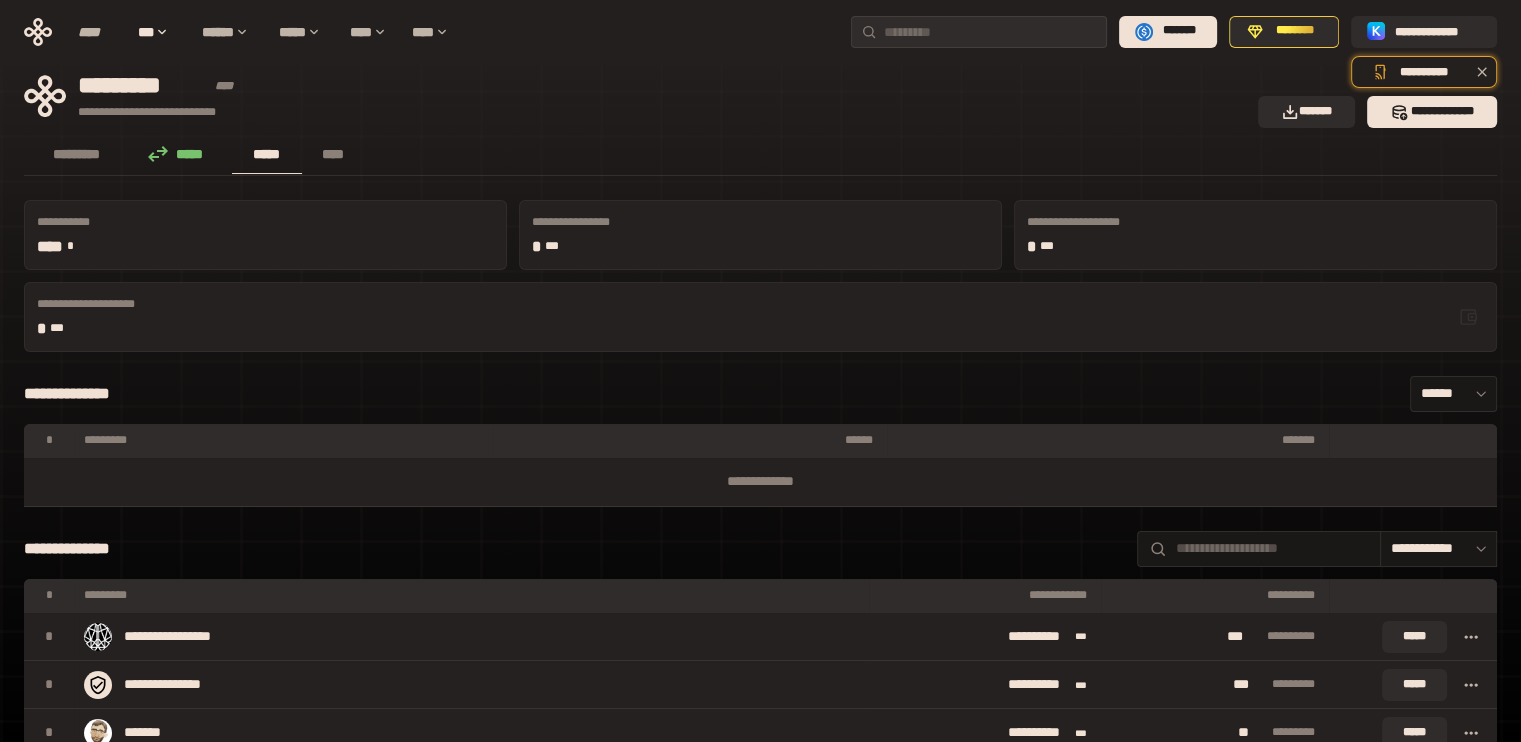 click on "*****" at bounding box center (181, 154) 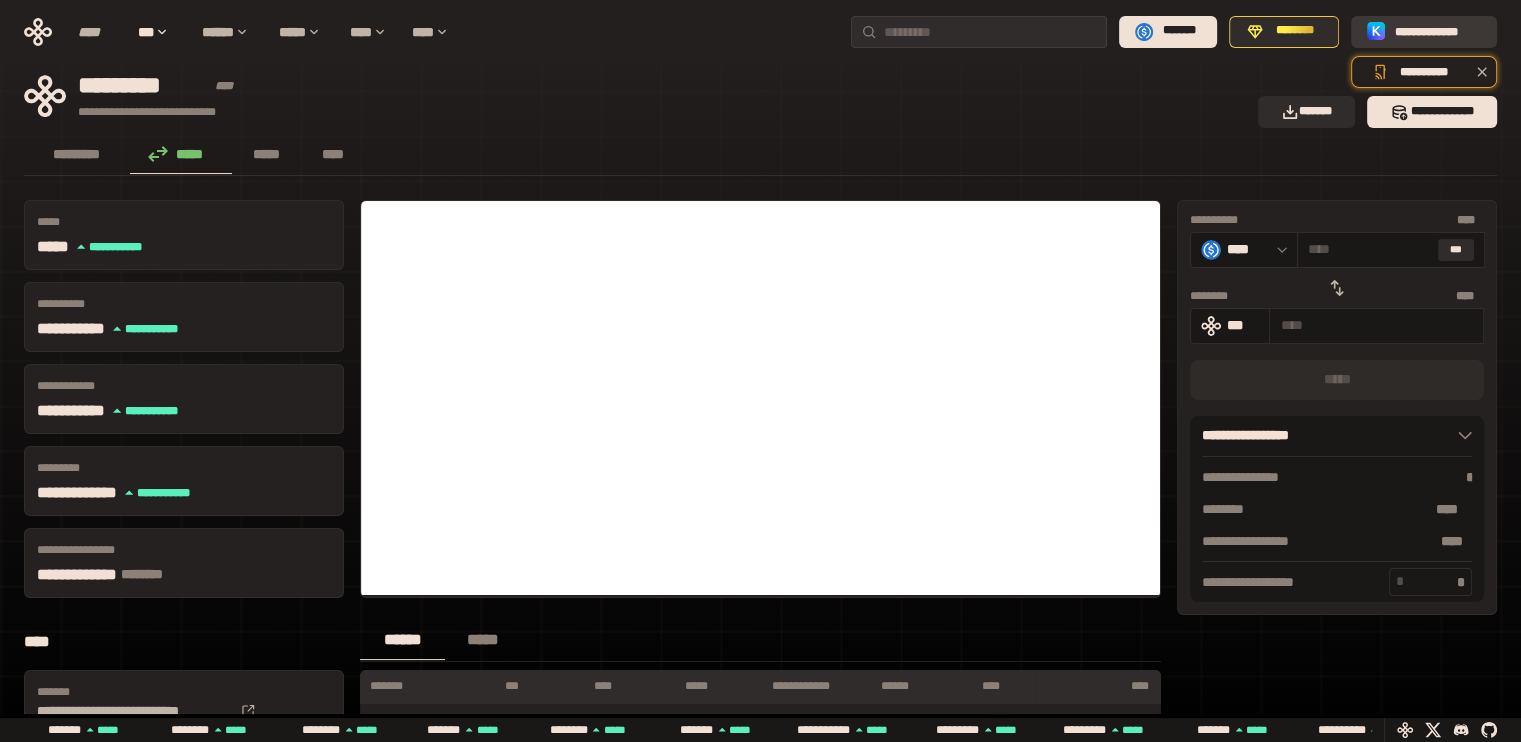 click on "**********" at bounding box center (1438, 31) 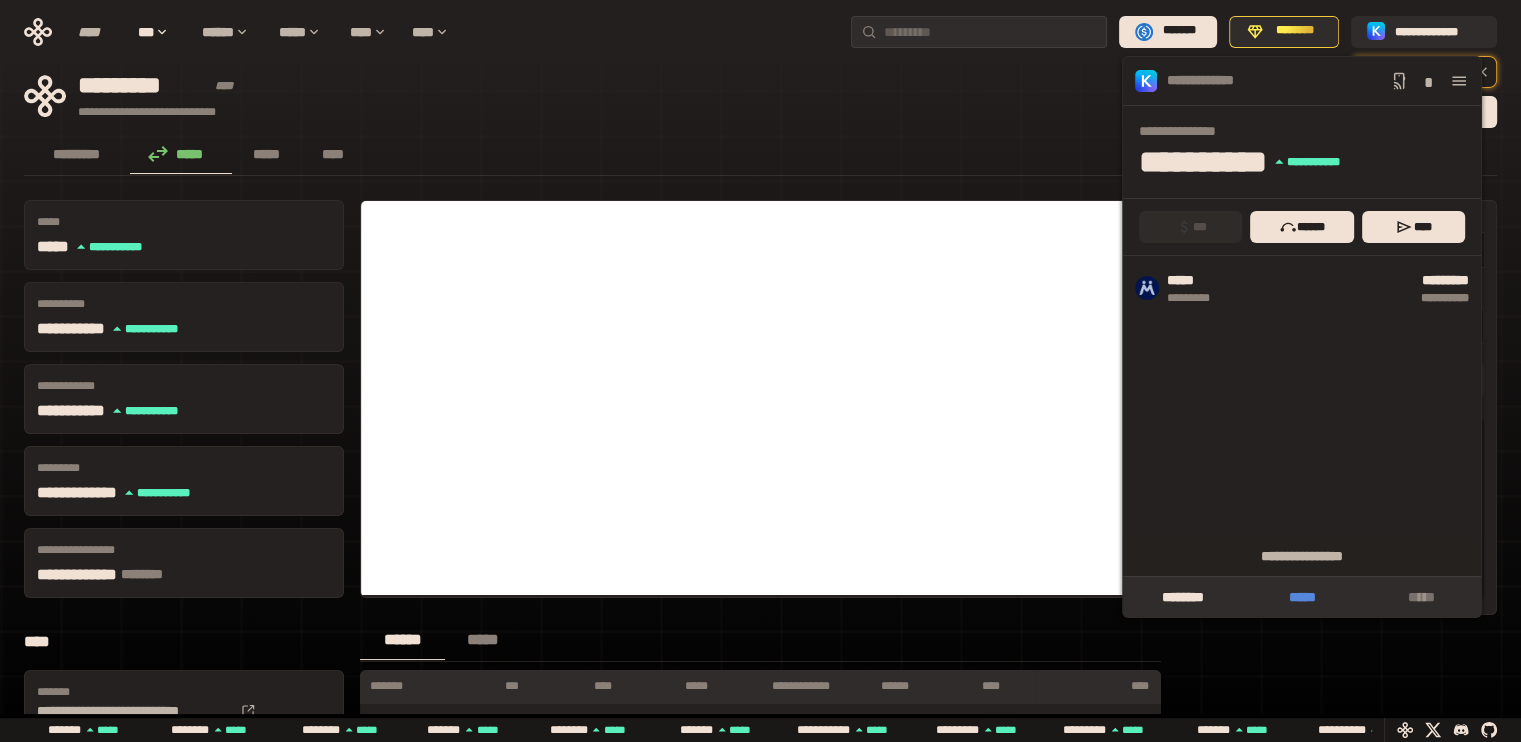 click on "*****" at bounding box center [1301, 597] 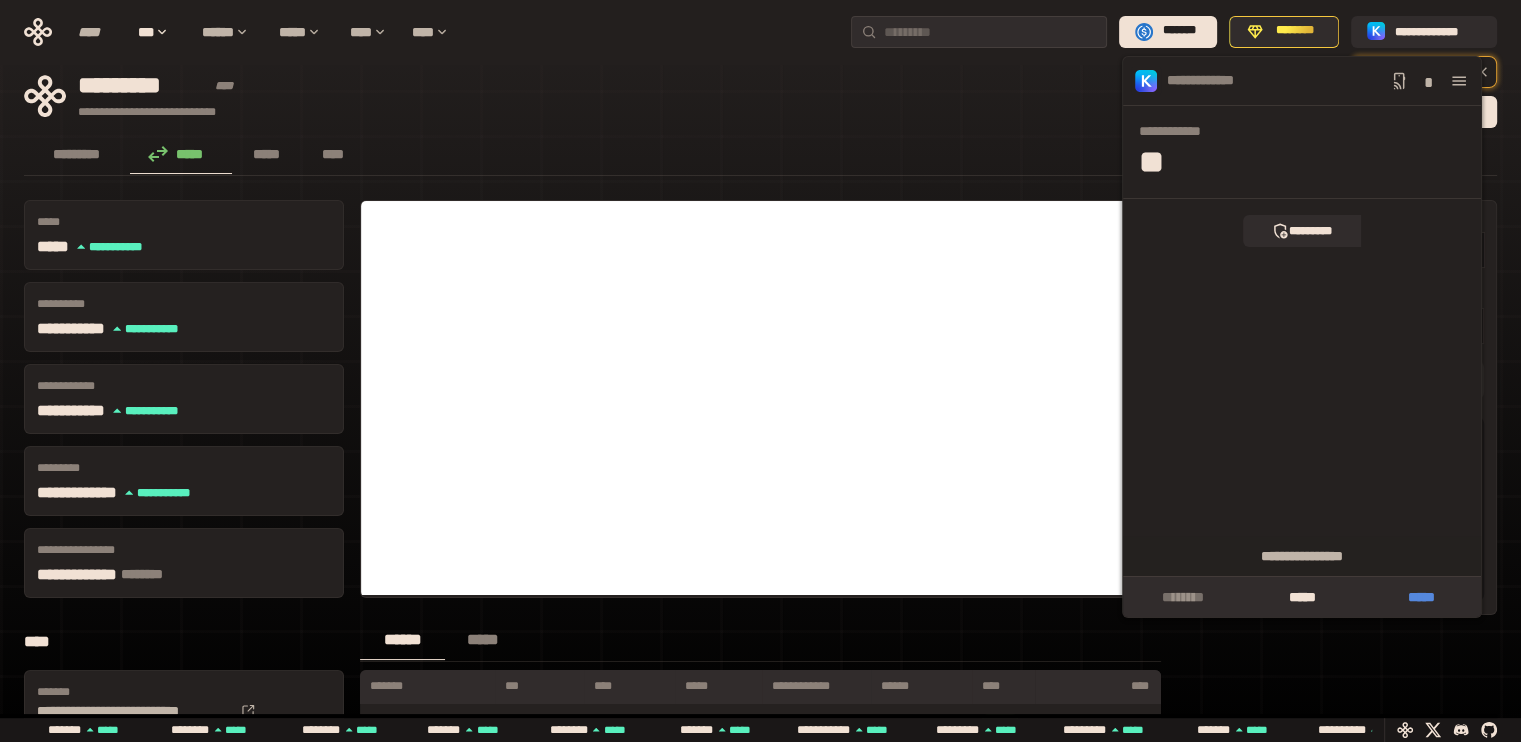 click on "*****" at bounding box center [1421, 597] 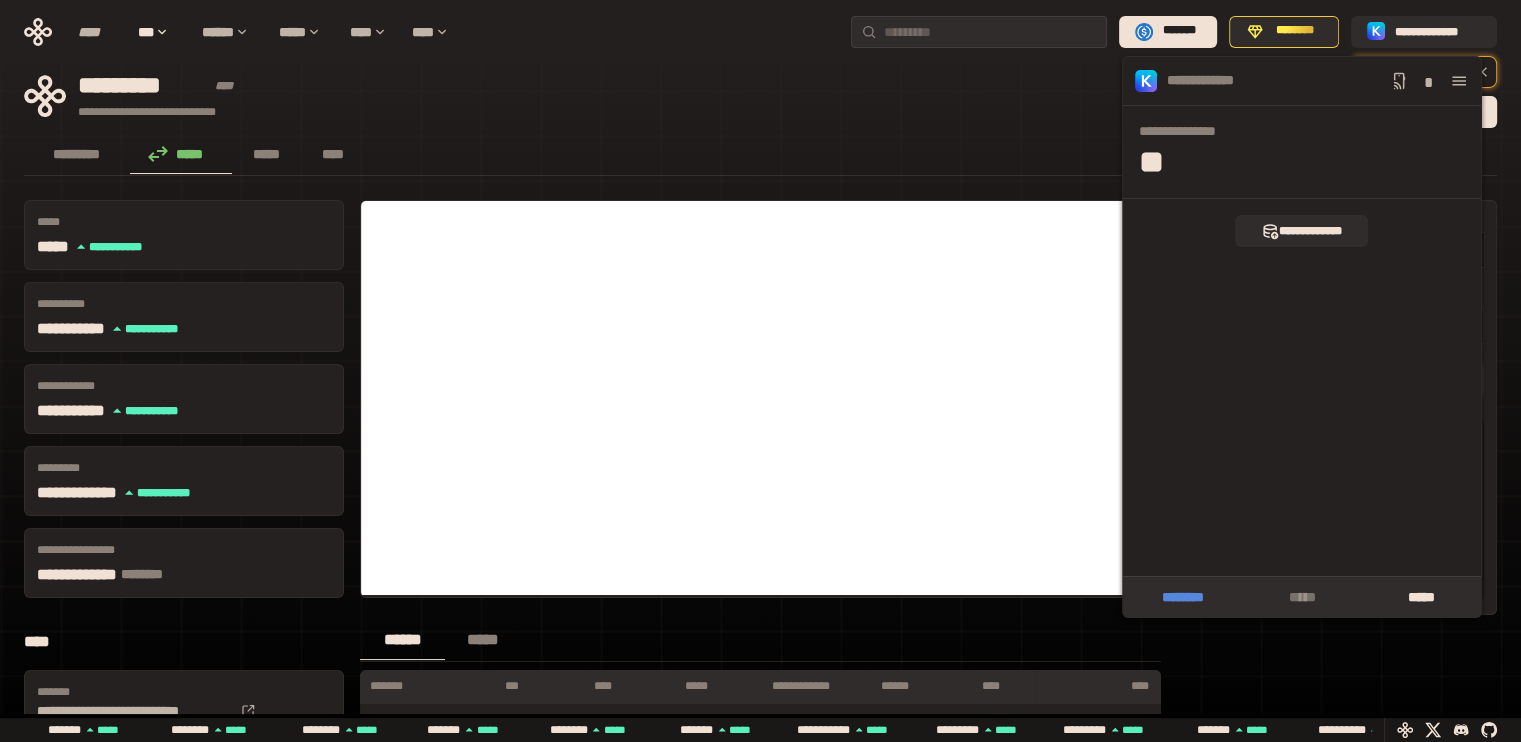 click on "********" at bounding box center [1182, 597] 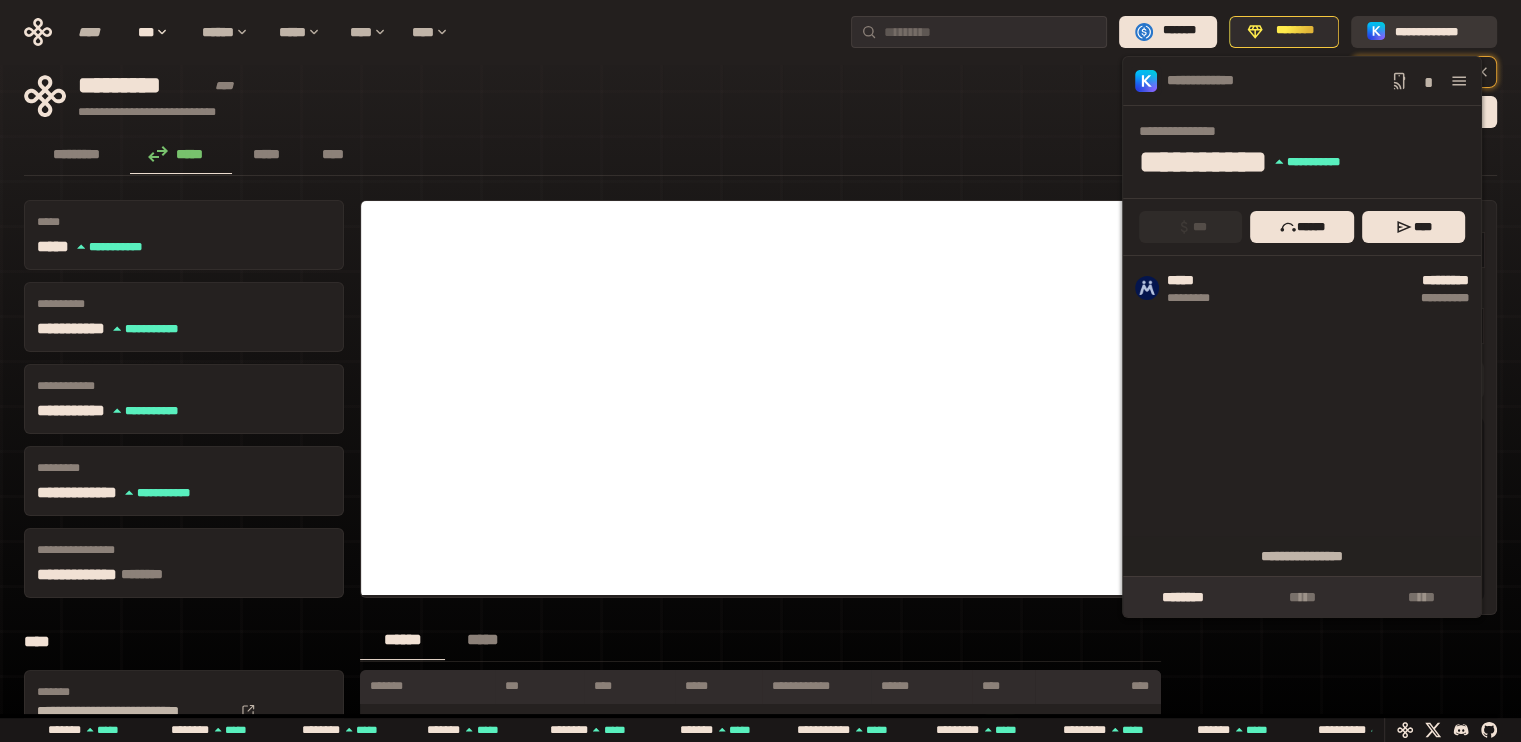 click on "**********" at bounding box center (1438, 31) 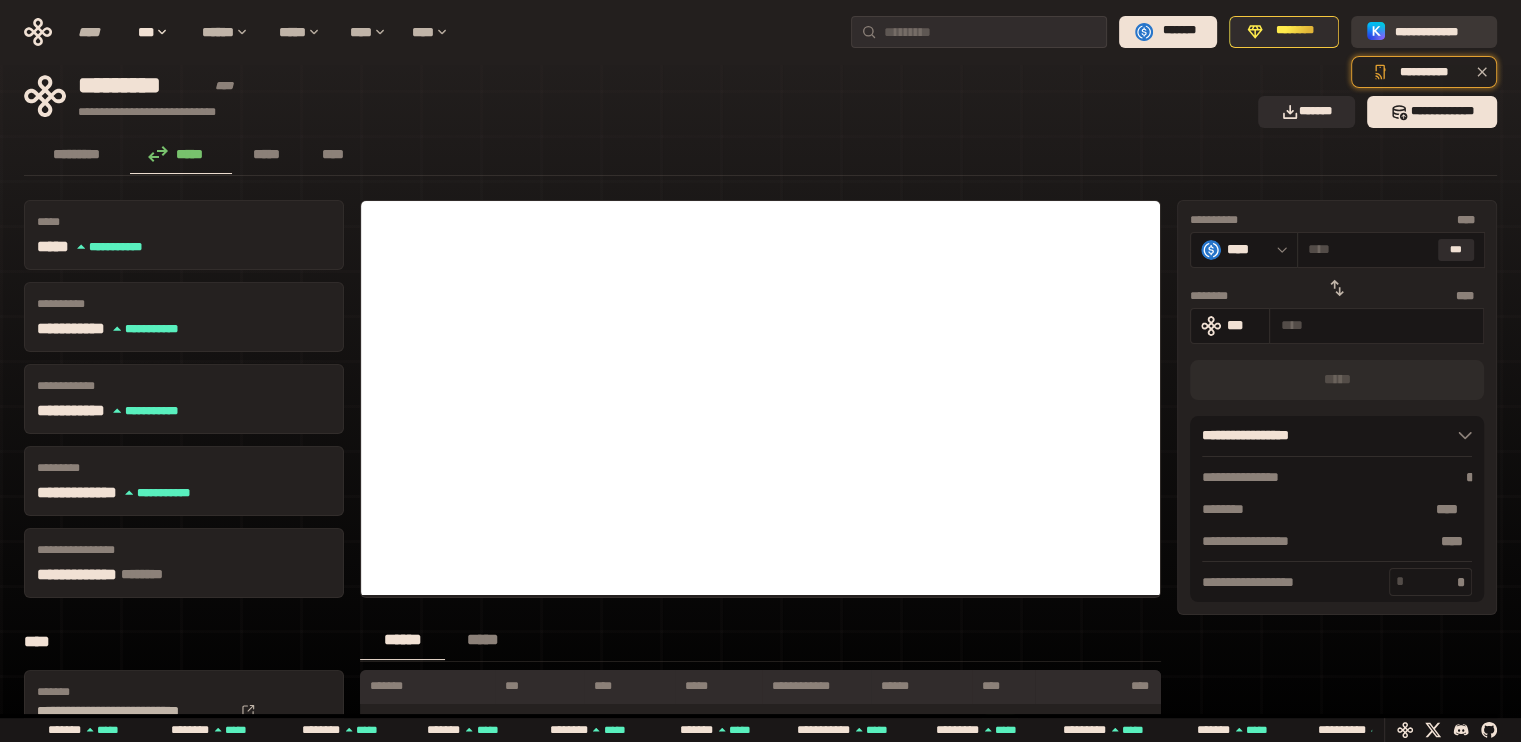 click on "**********" at bounding box center [1438, 31] 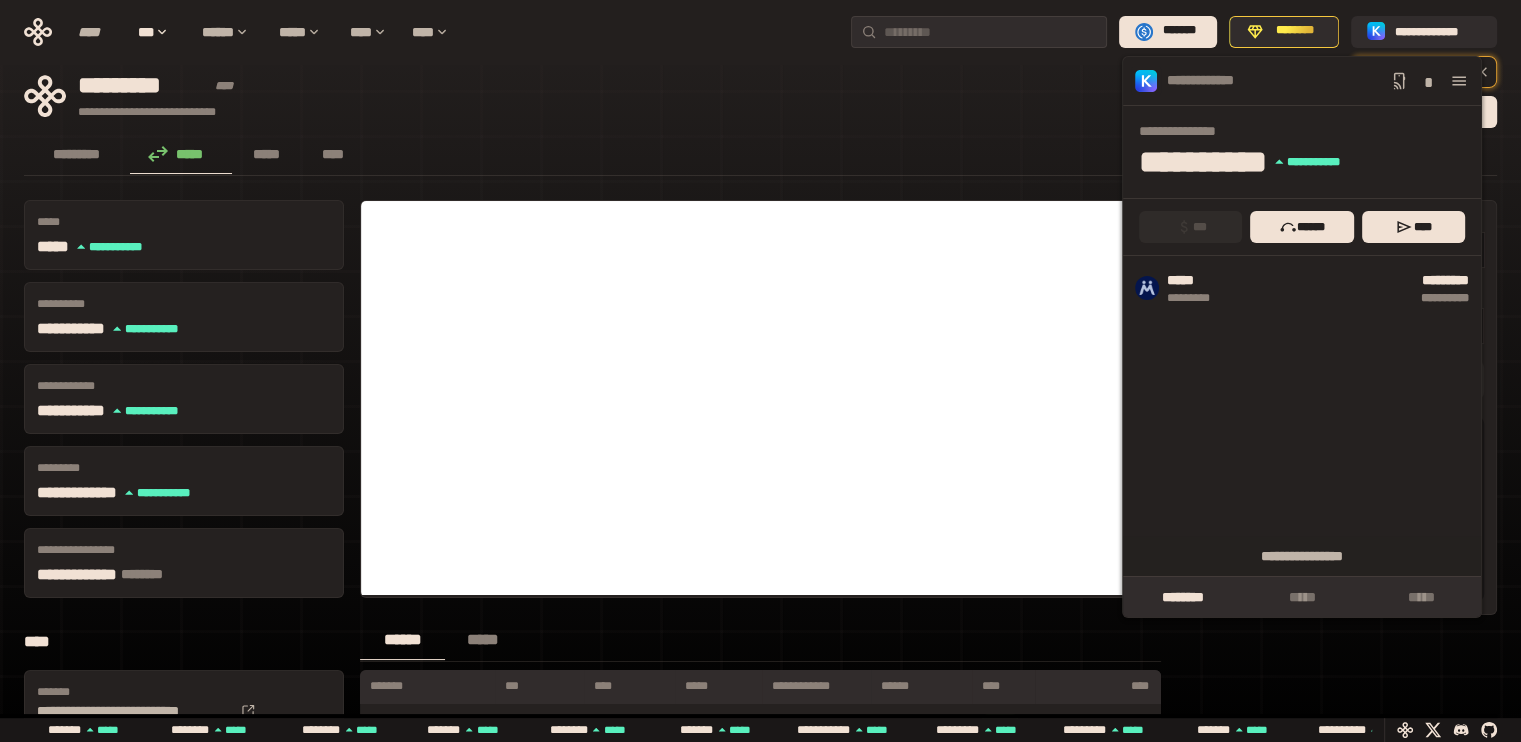 click on "**********" at bounding box center [760, 589] 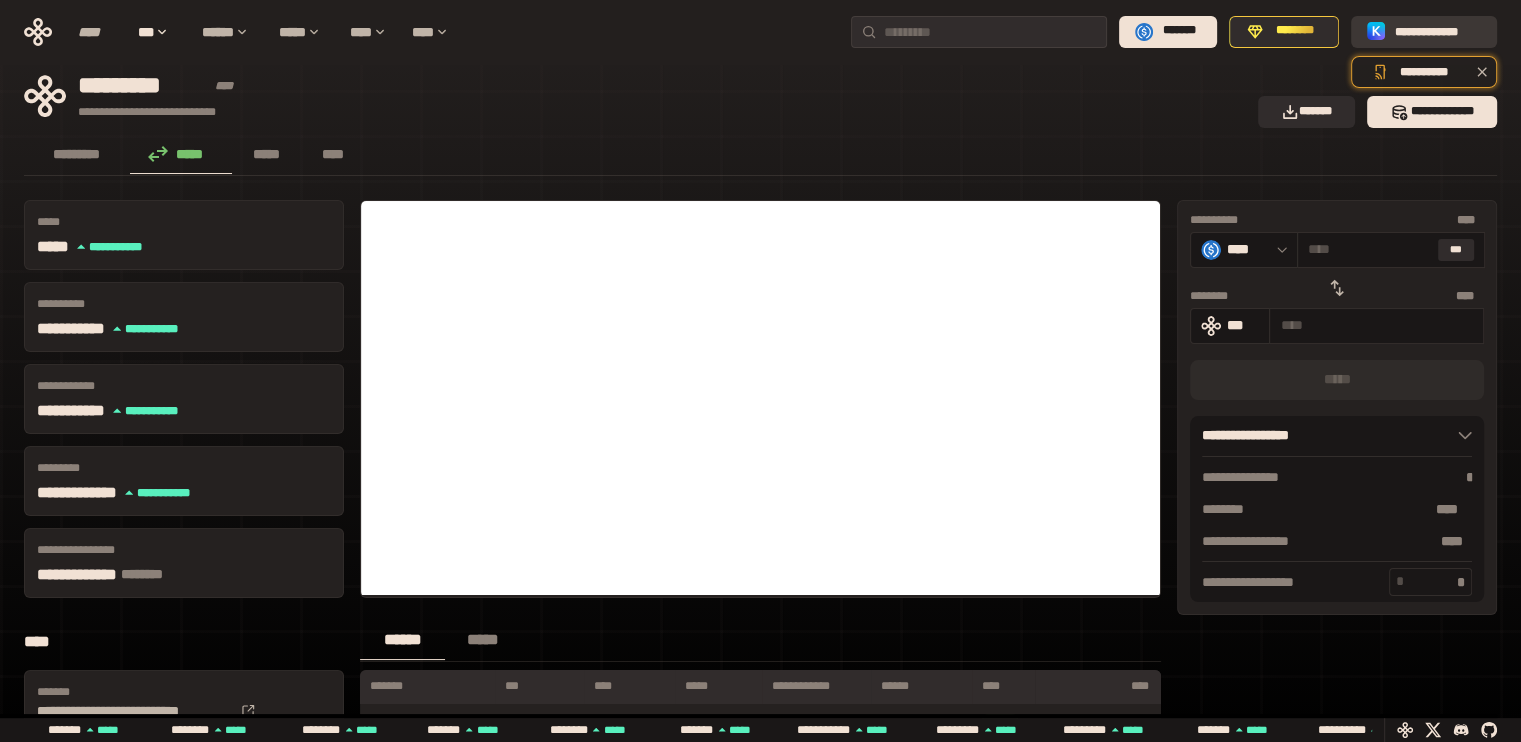 click on "**********" at bounding box center [1438, 31] 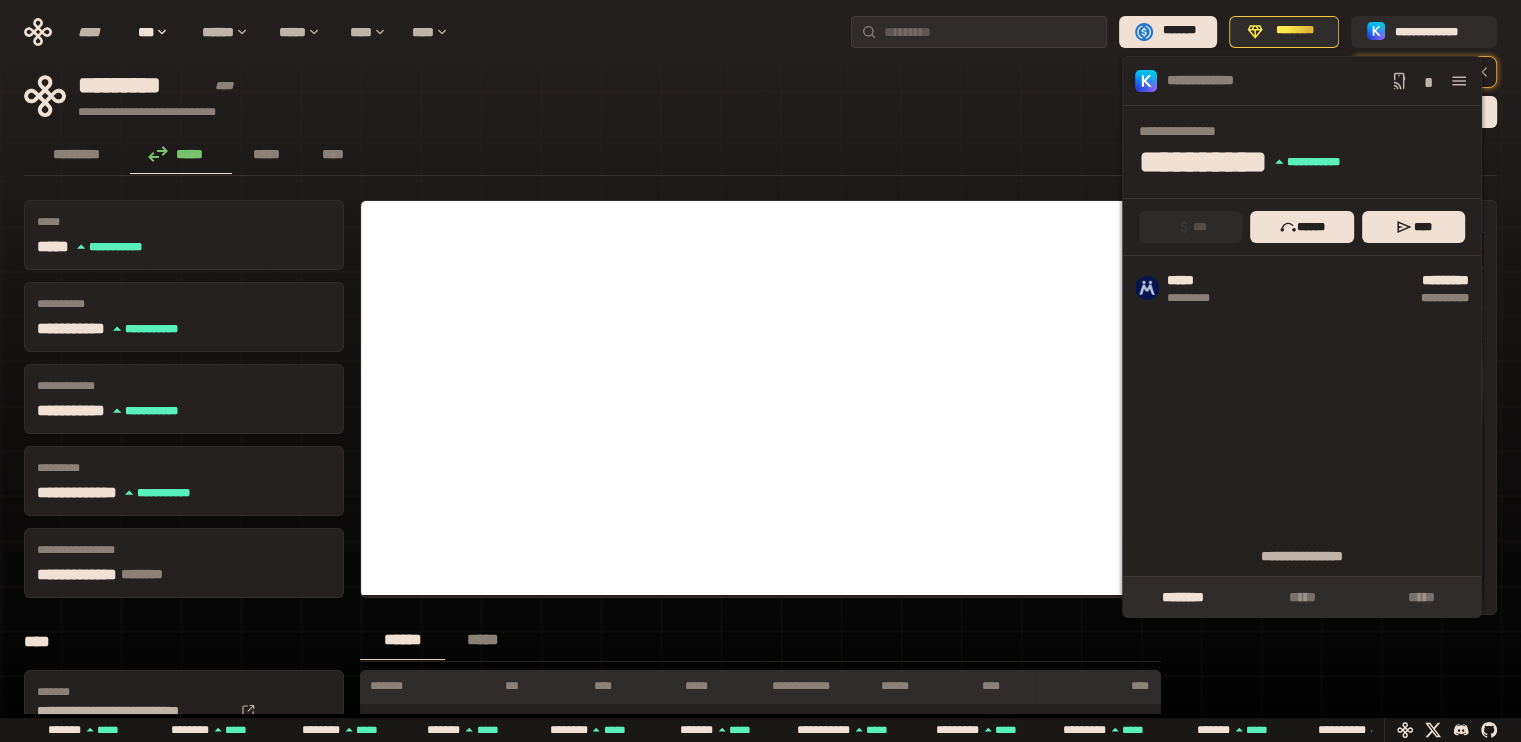 click 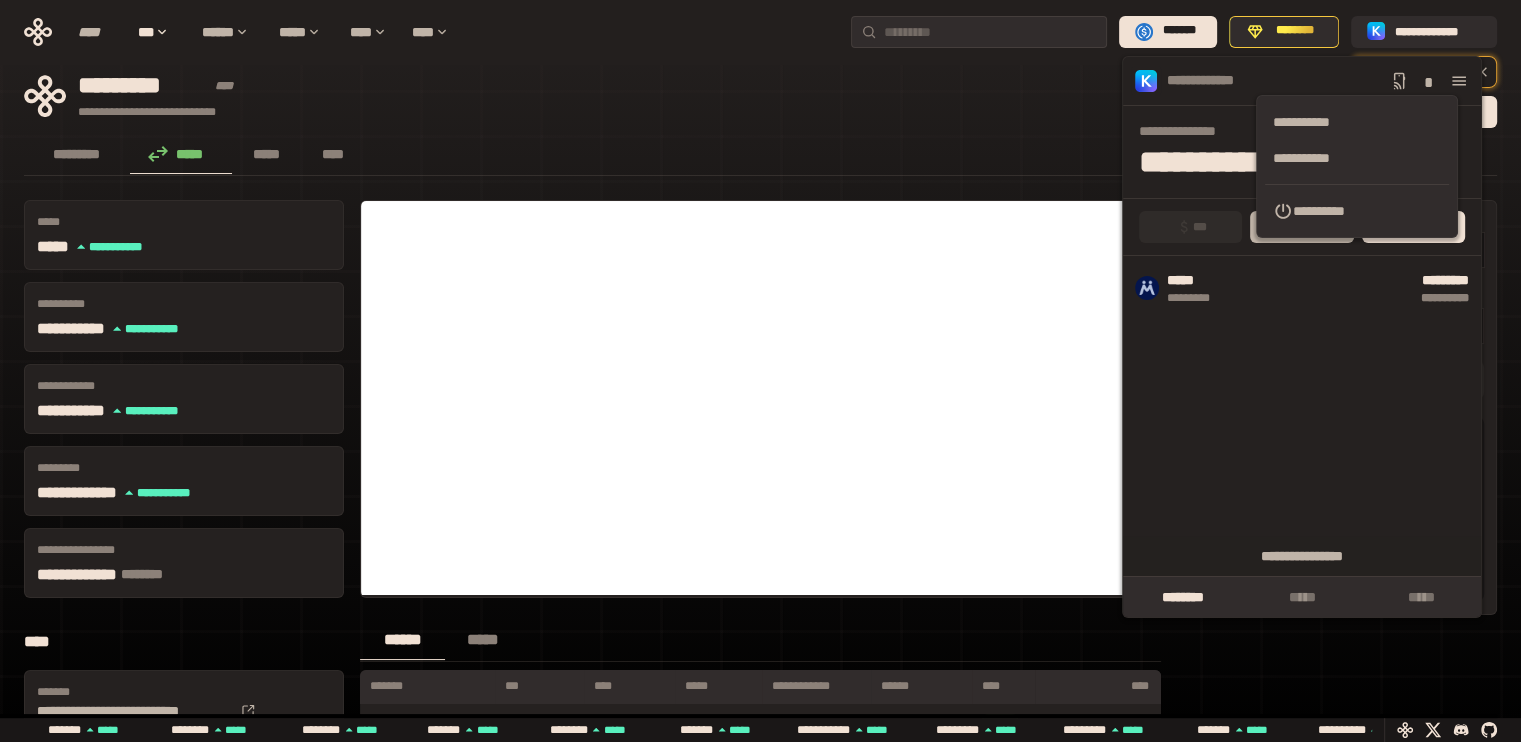 click on "**********" at bounding box center [1357, 211] 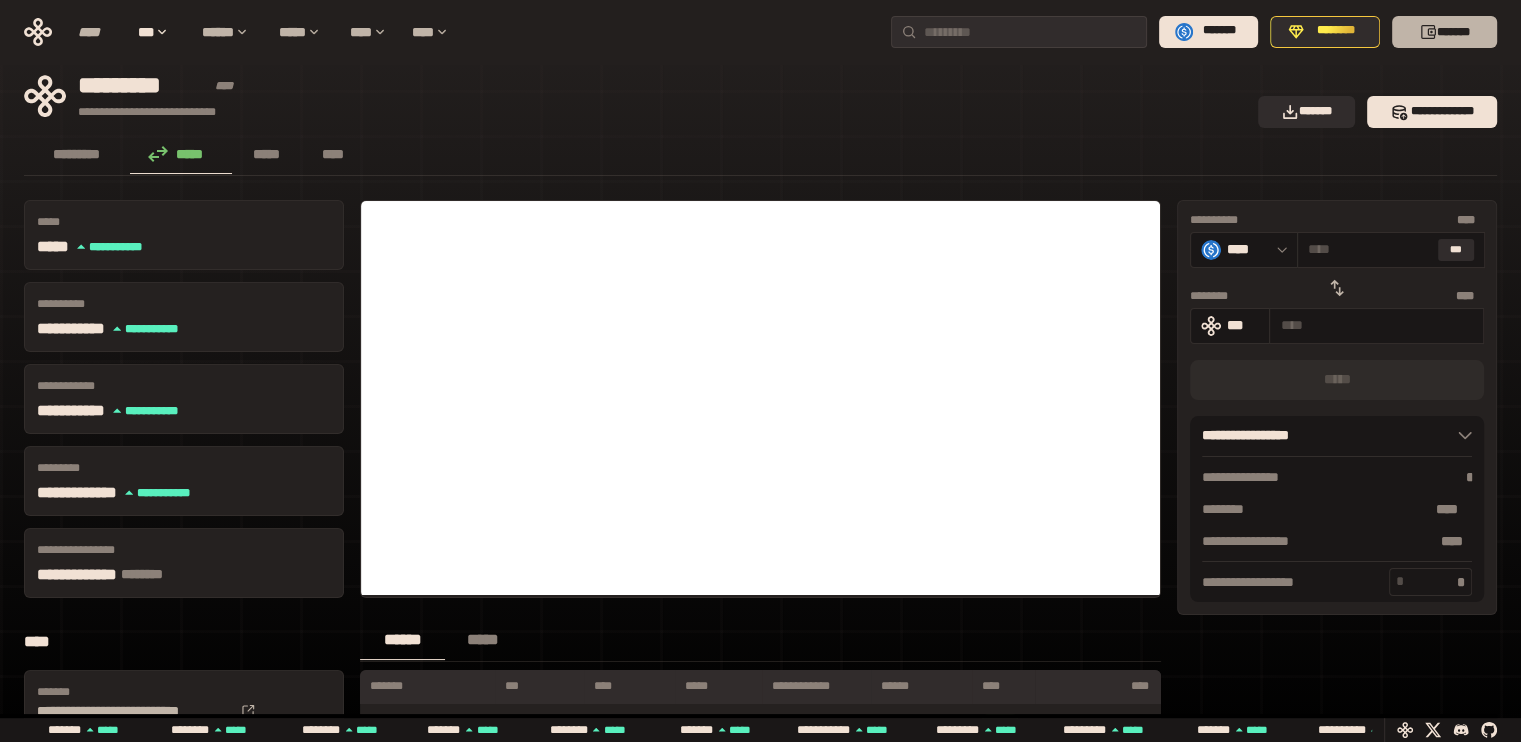 click on "*******" at bounding box center [1444, 32] 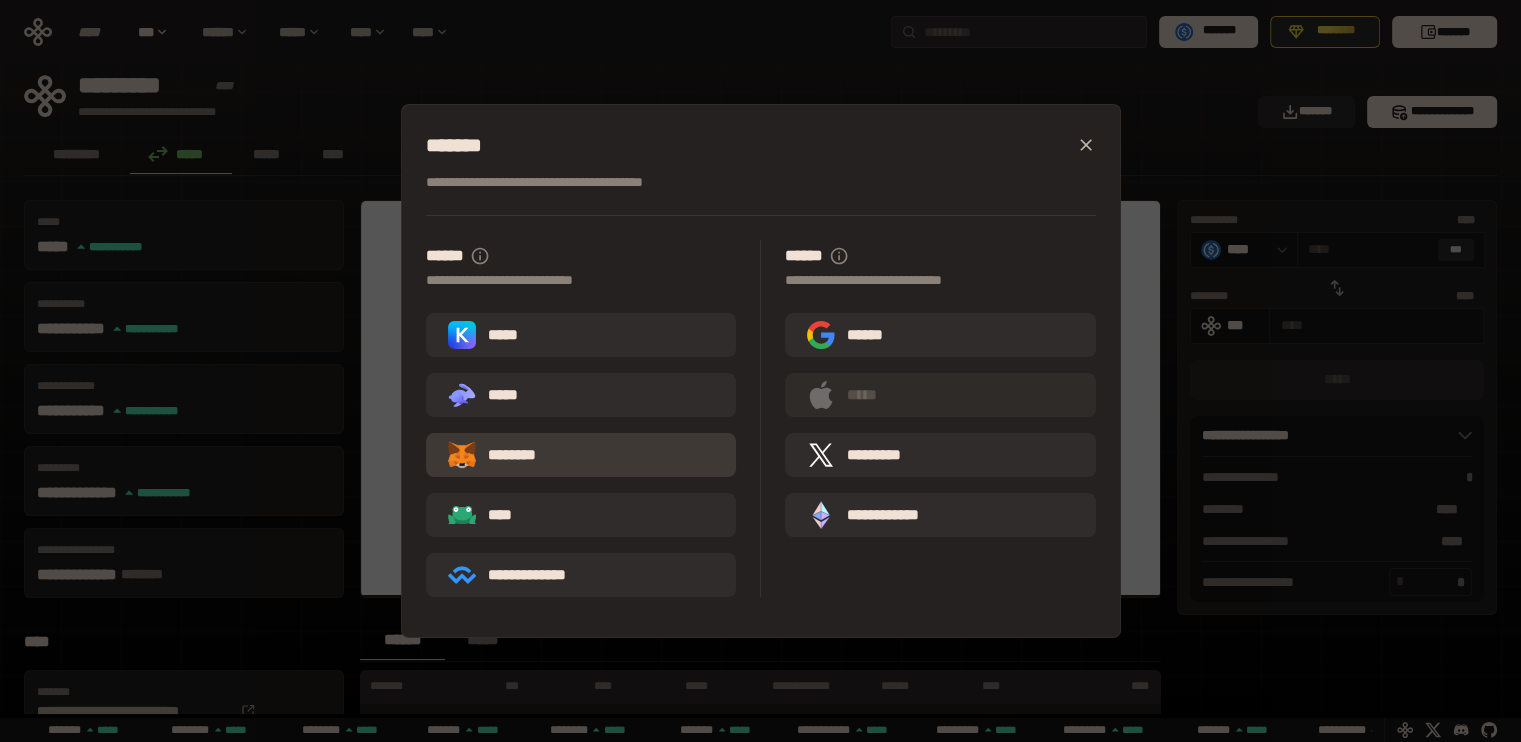 click on "********" at bounding box center [581, 455] 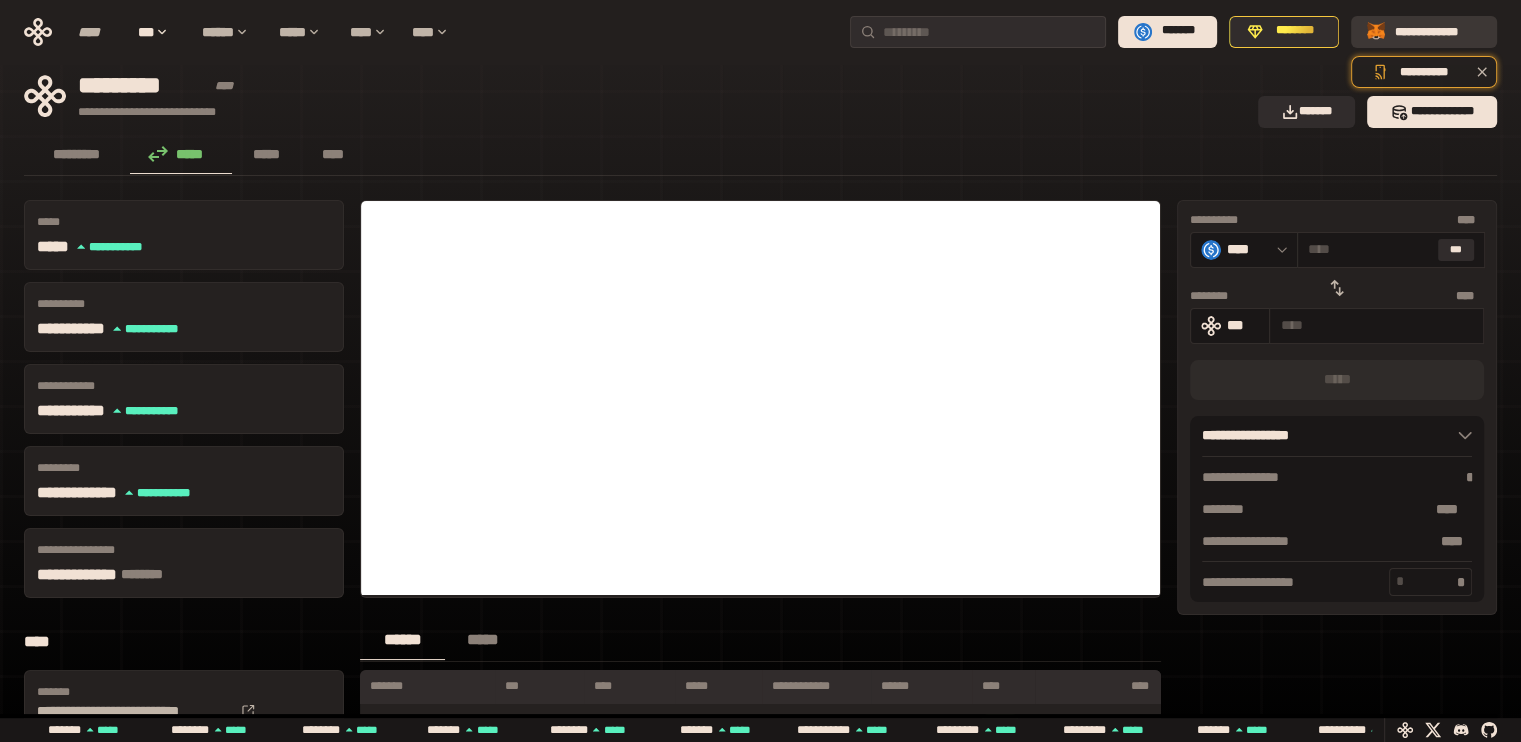 click on "**********" at bounding box center (1438, 31) 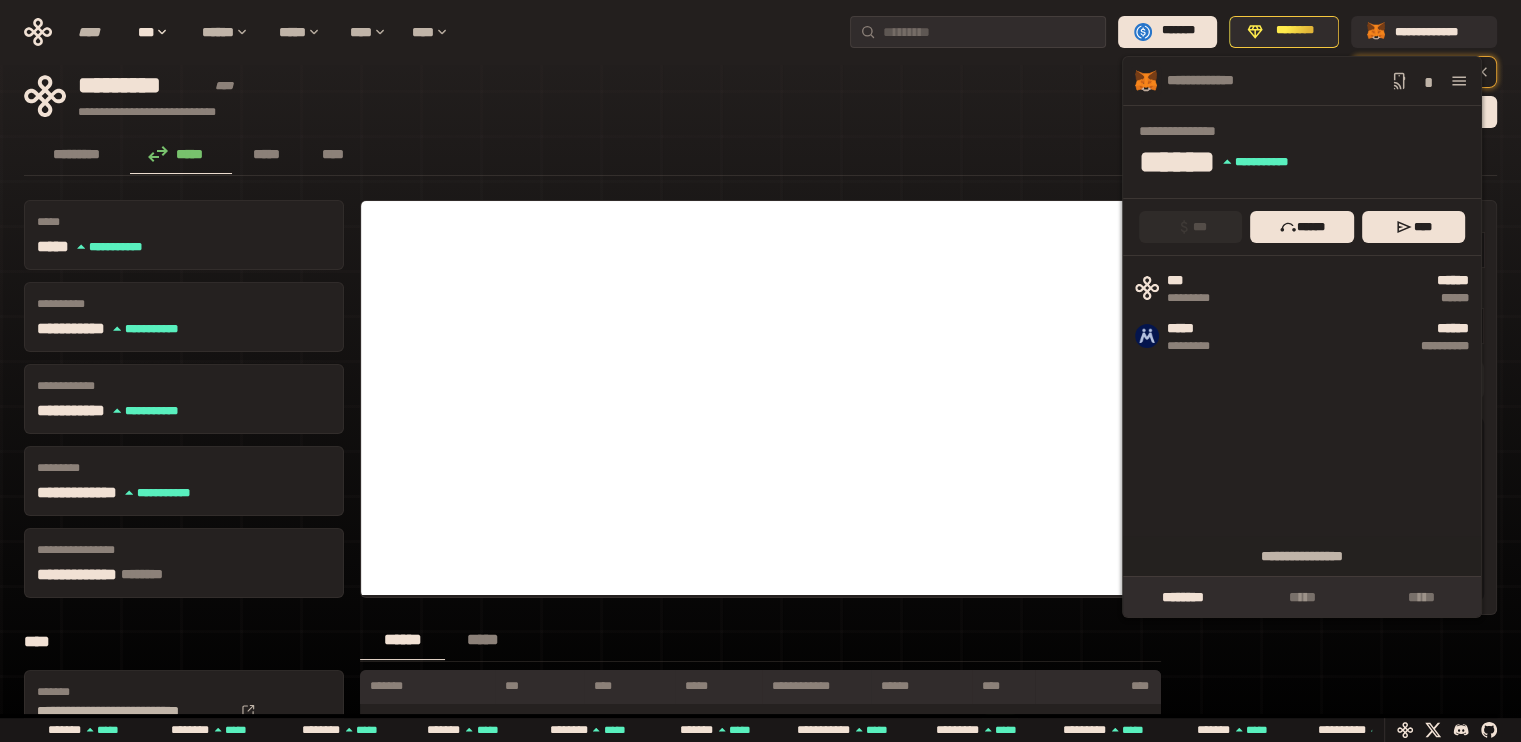 click on "**********" at bounding box center [635, 96] 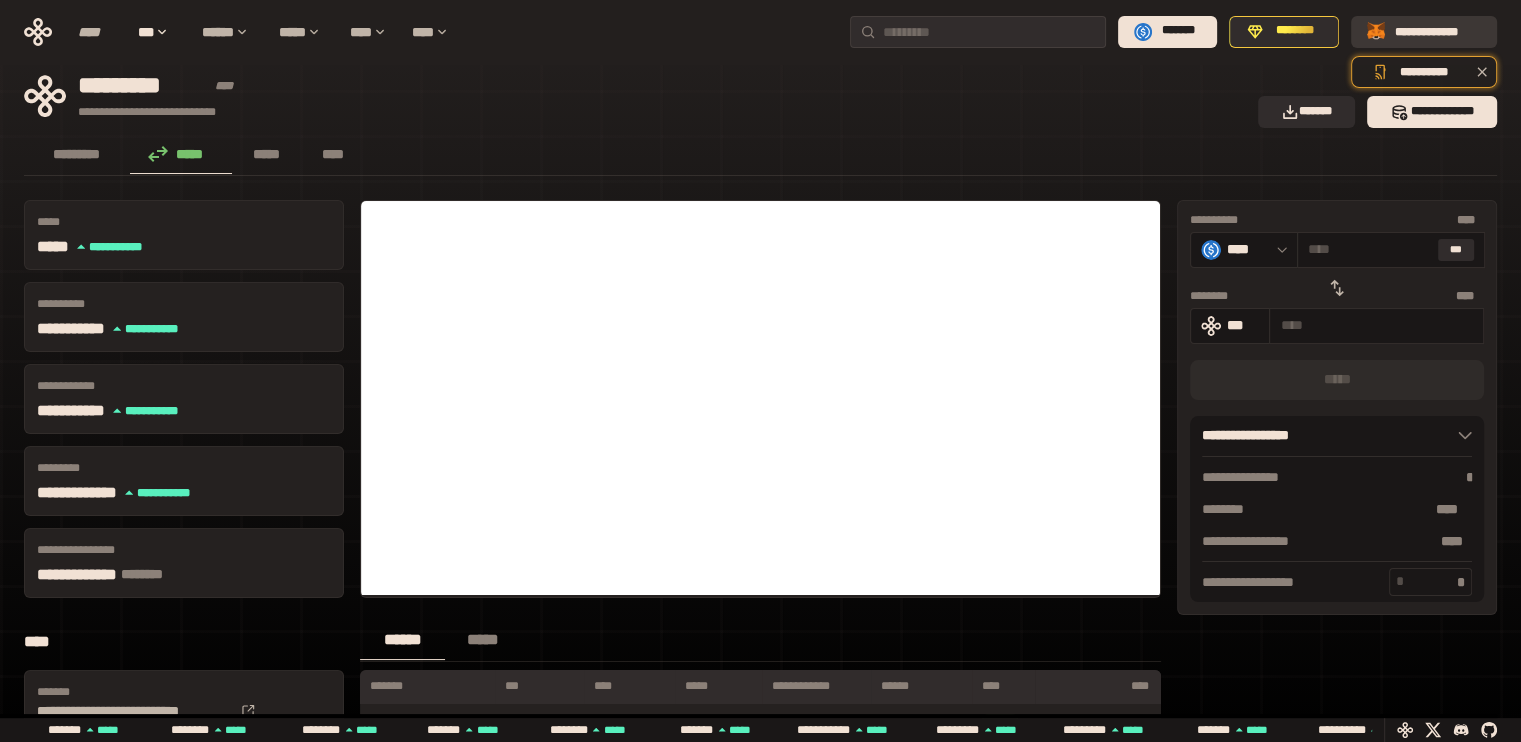 click on "**********" at bounding box center [1438, 31] 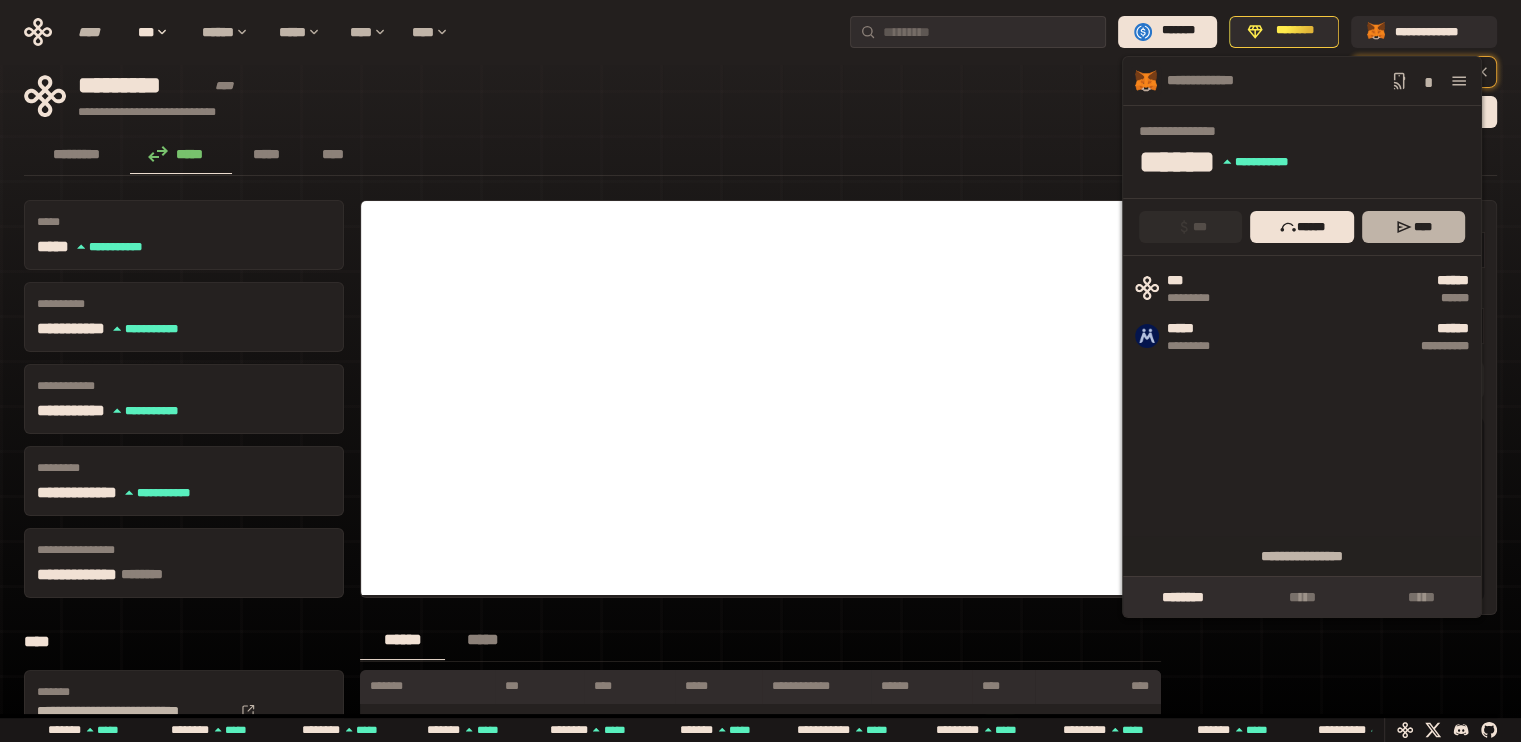 click on "****" at bounding box center (1413, 227) 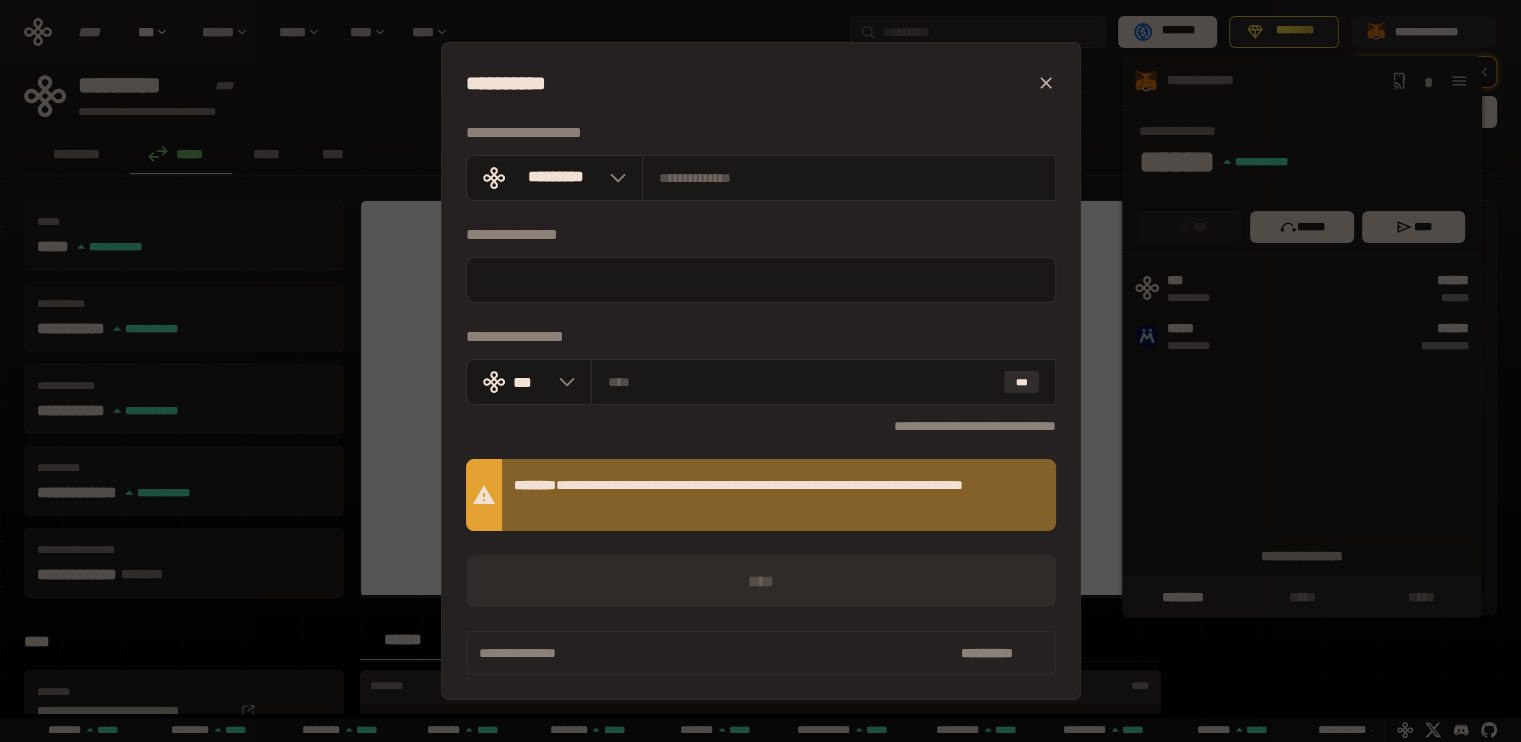 click on "**********" at bounding box center [761, 371] 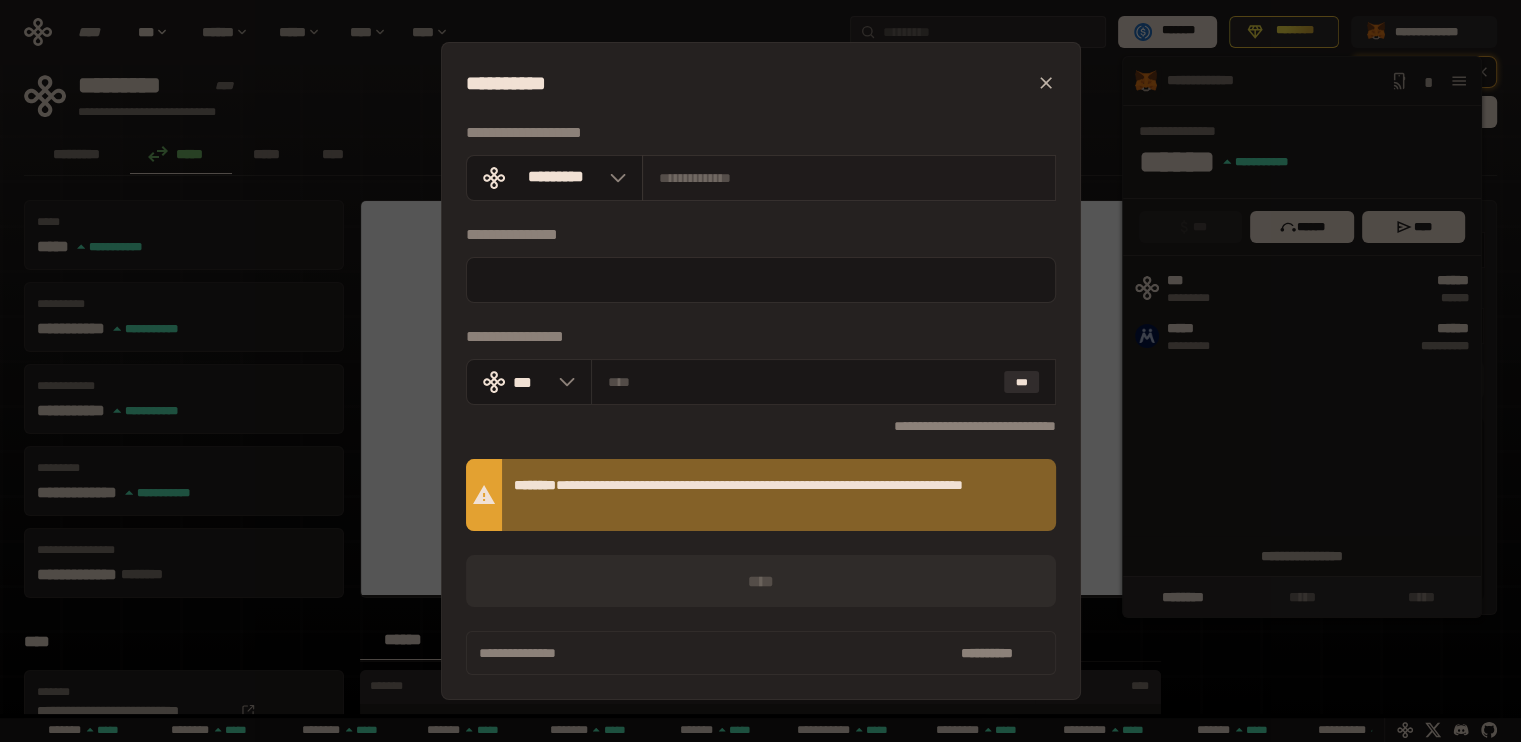 click at bounding box center (849, 178) 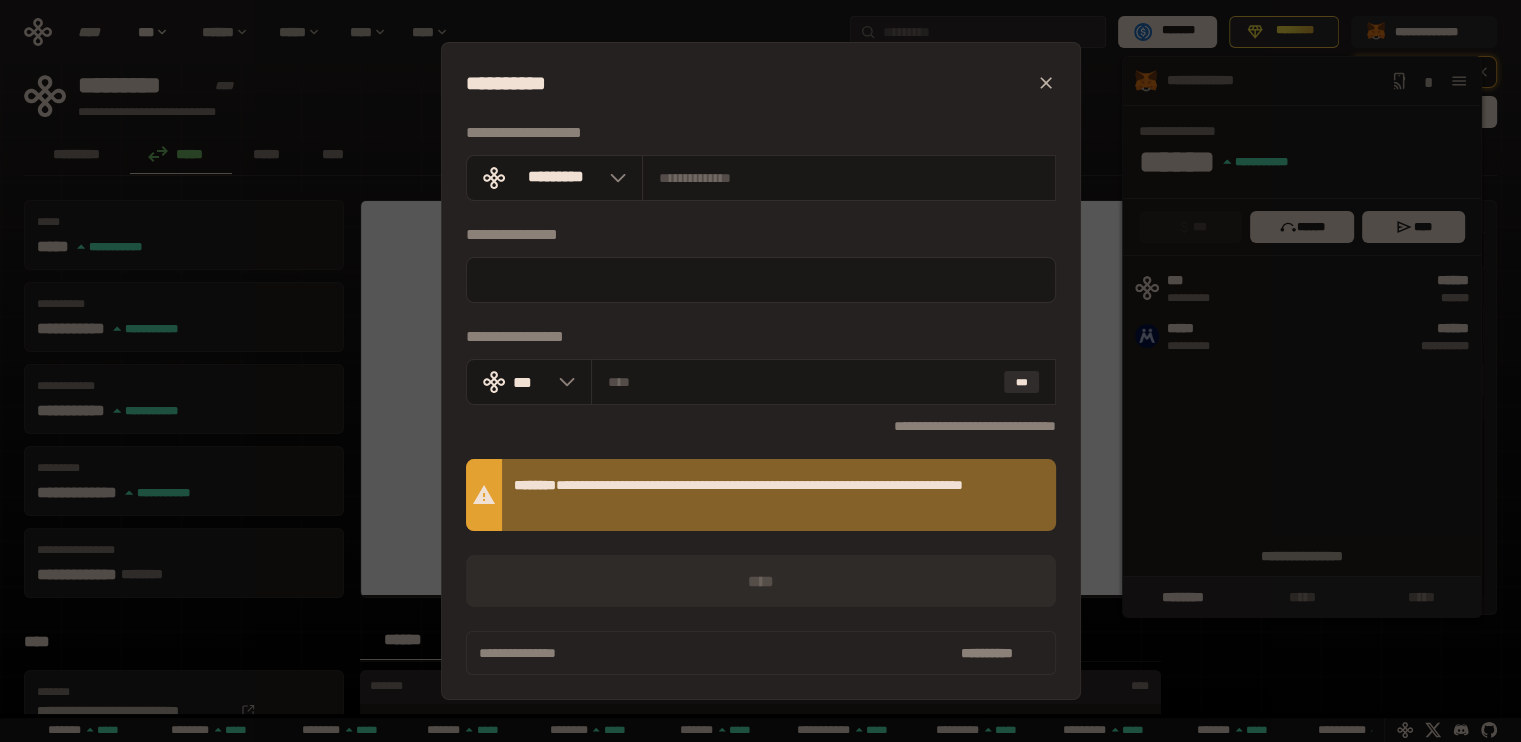 paste on "**********" 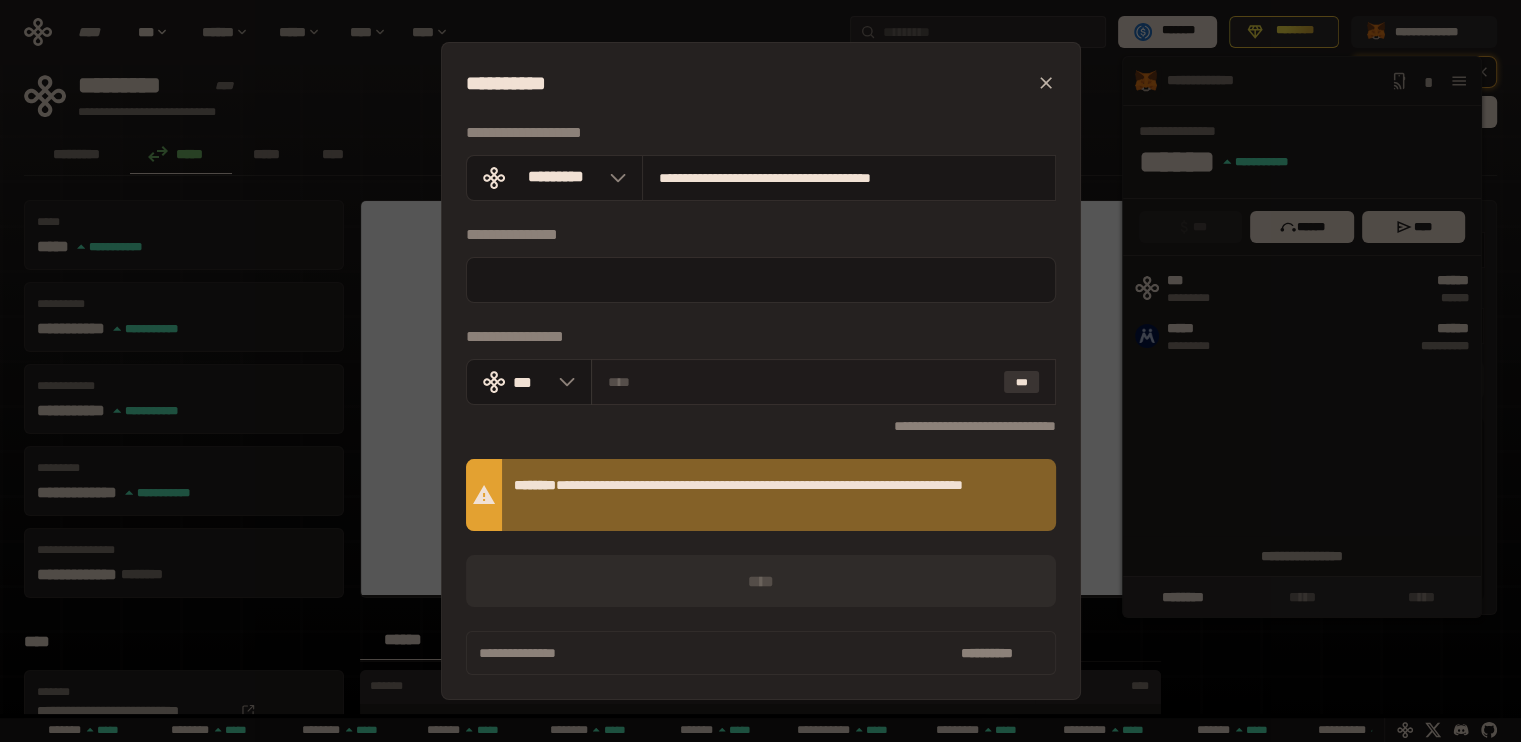 type on "**********" 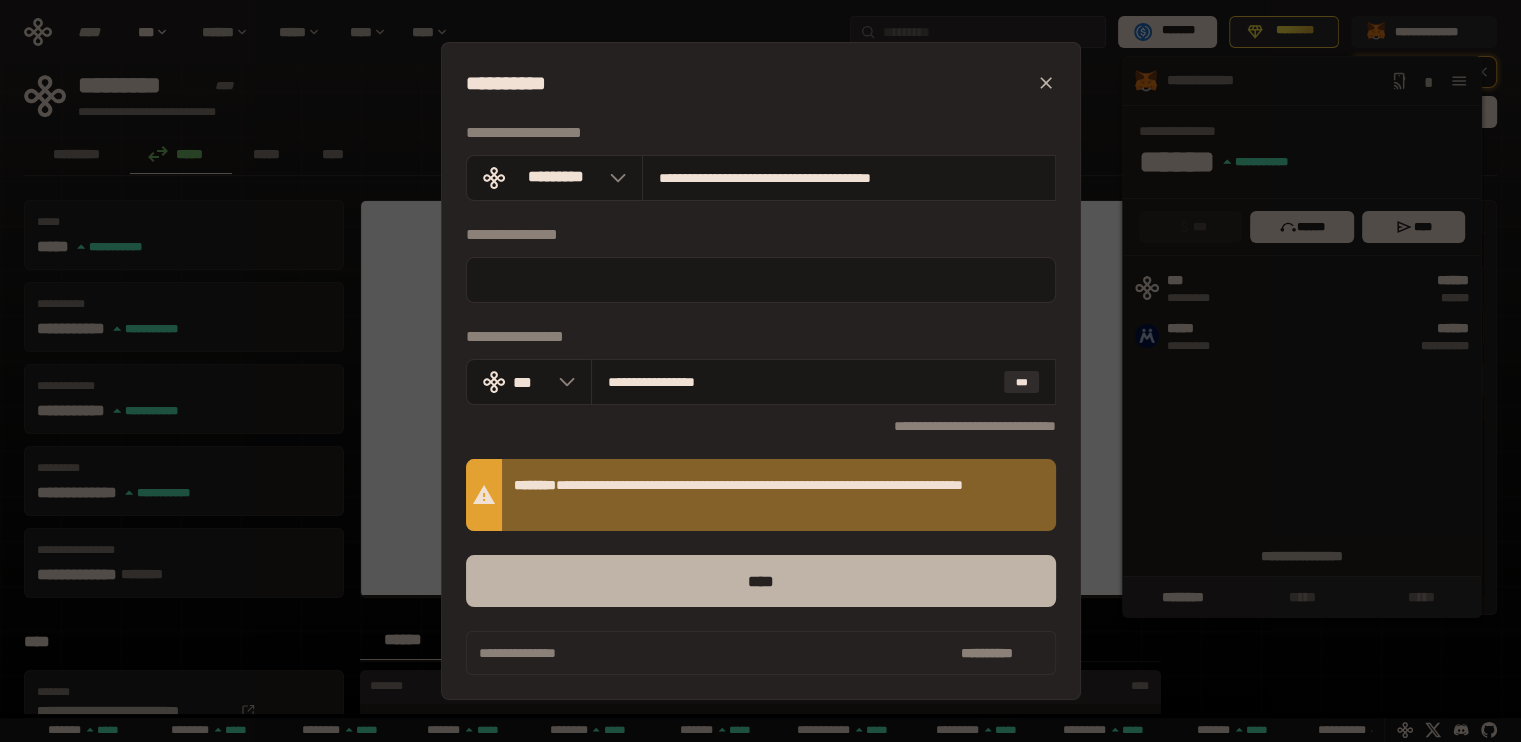 click on "****" at bounding box center (761, 581) 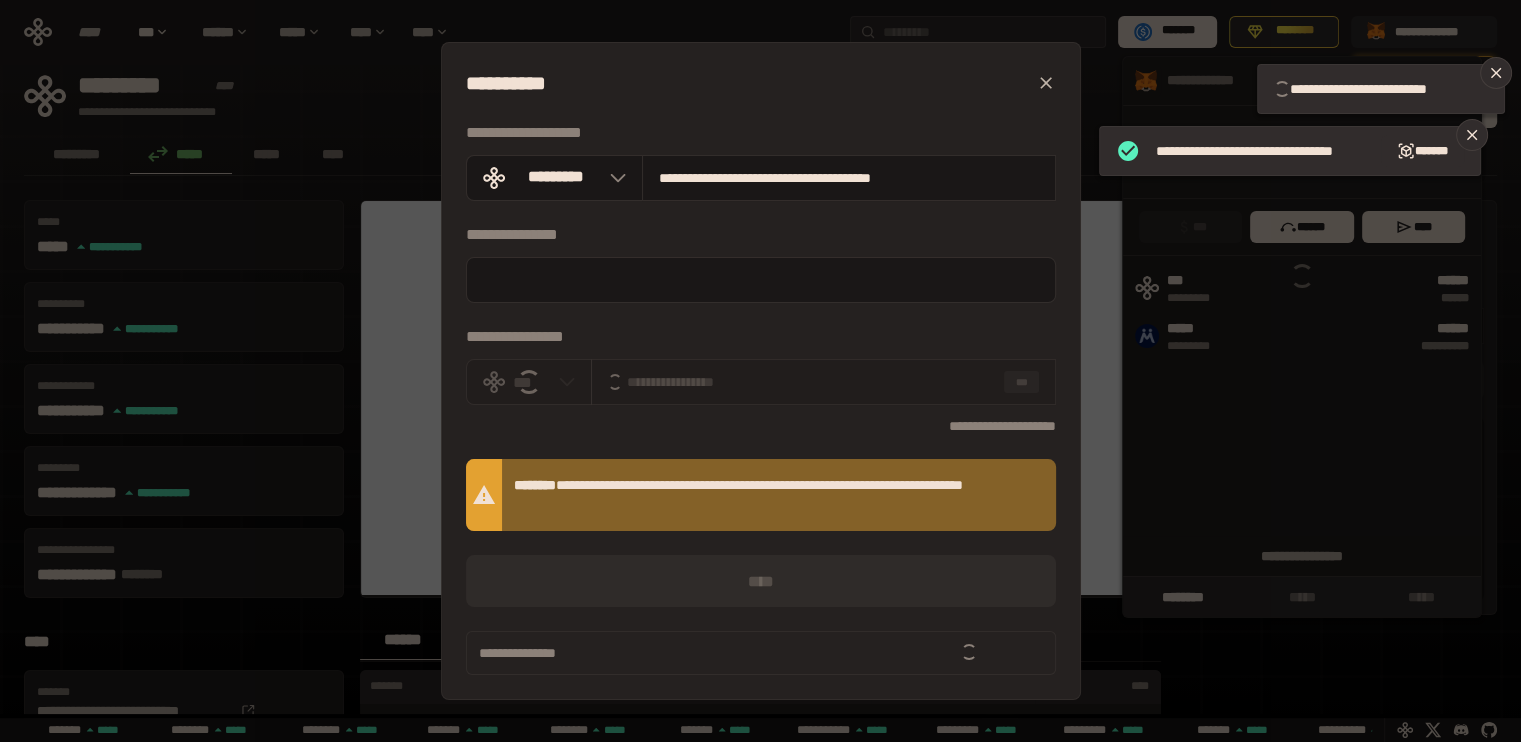 type 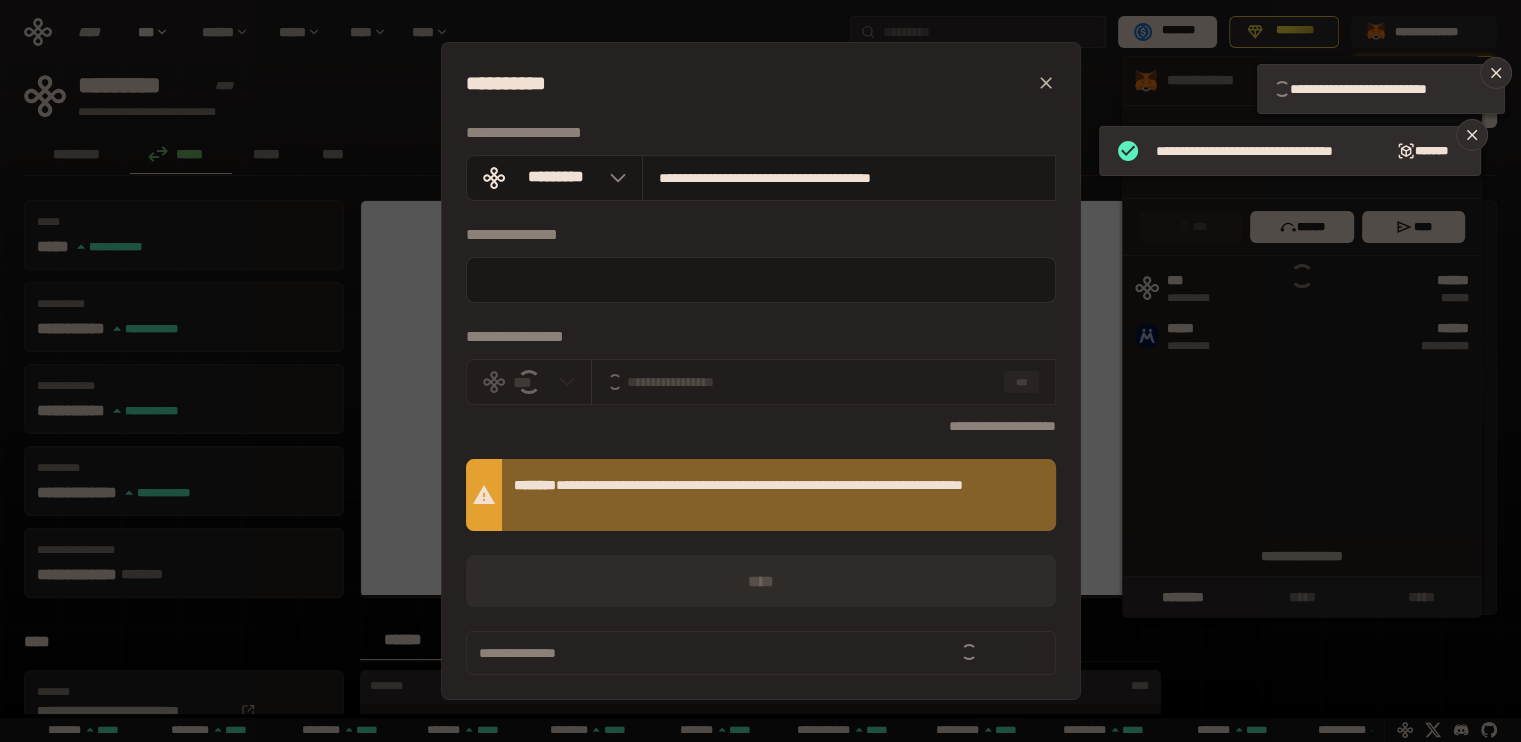 type 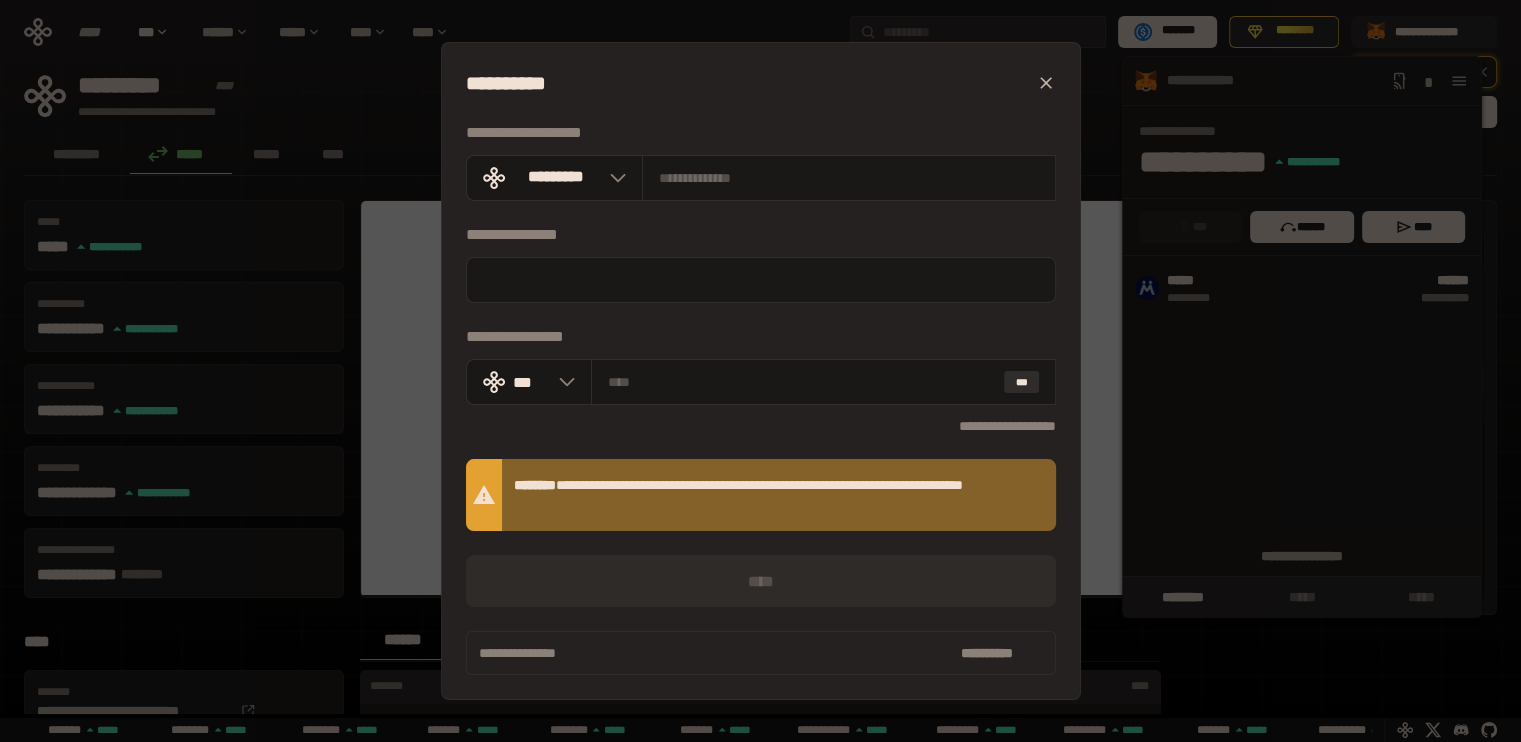 drag, startPoint x: 1450, startPoint y: 611, endPoint x: 1435, endPoint y: 595, distance: 21.931713 